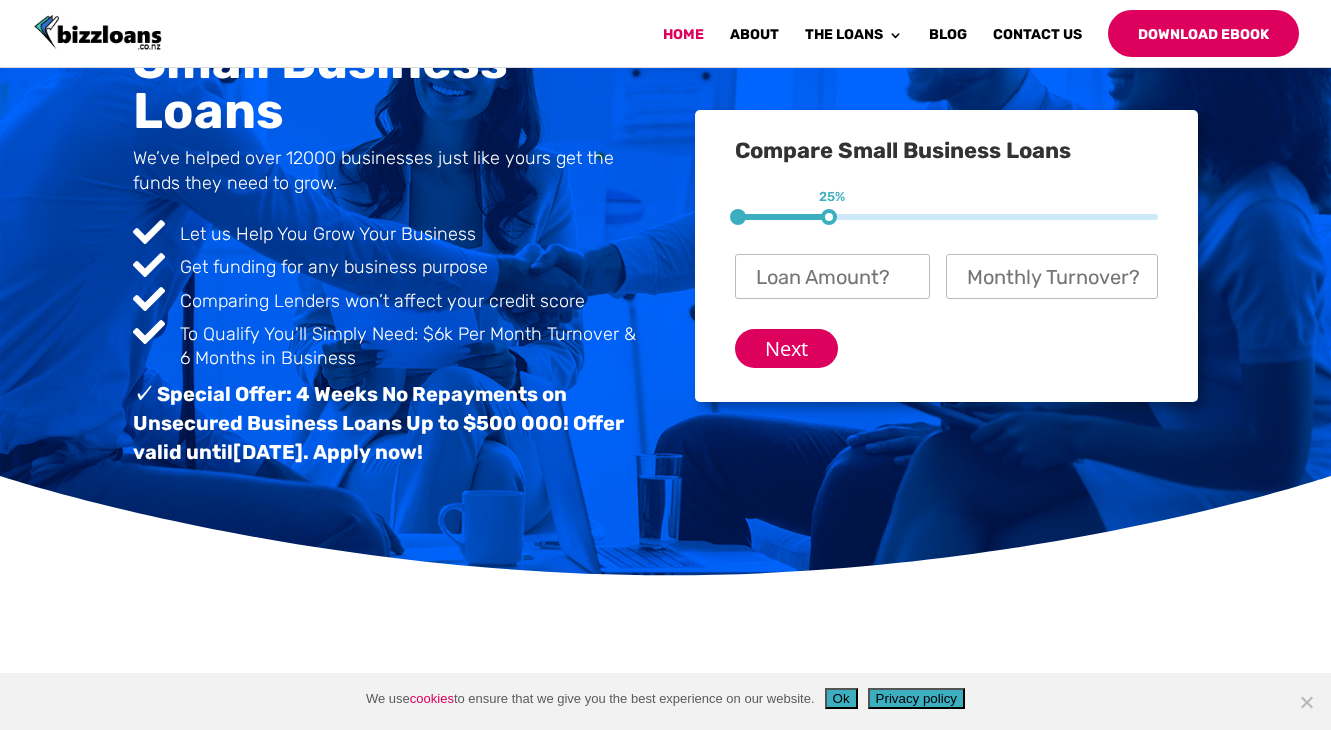 scroll, scrollTop: 164, scrollLeft: 0, axis: vertical 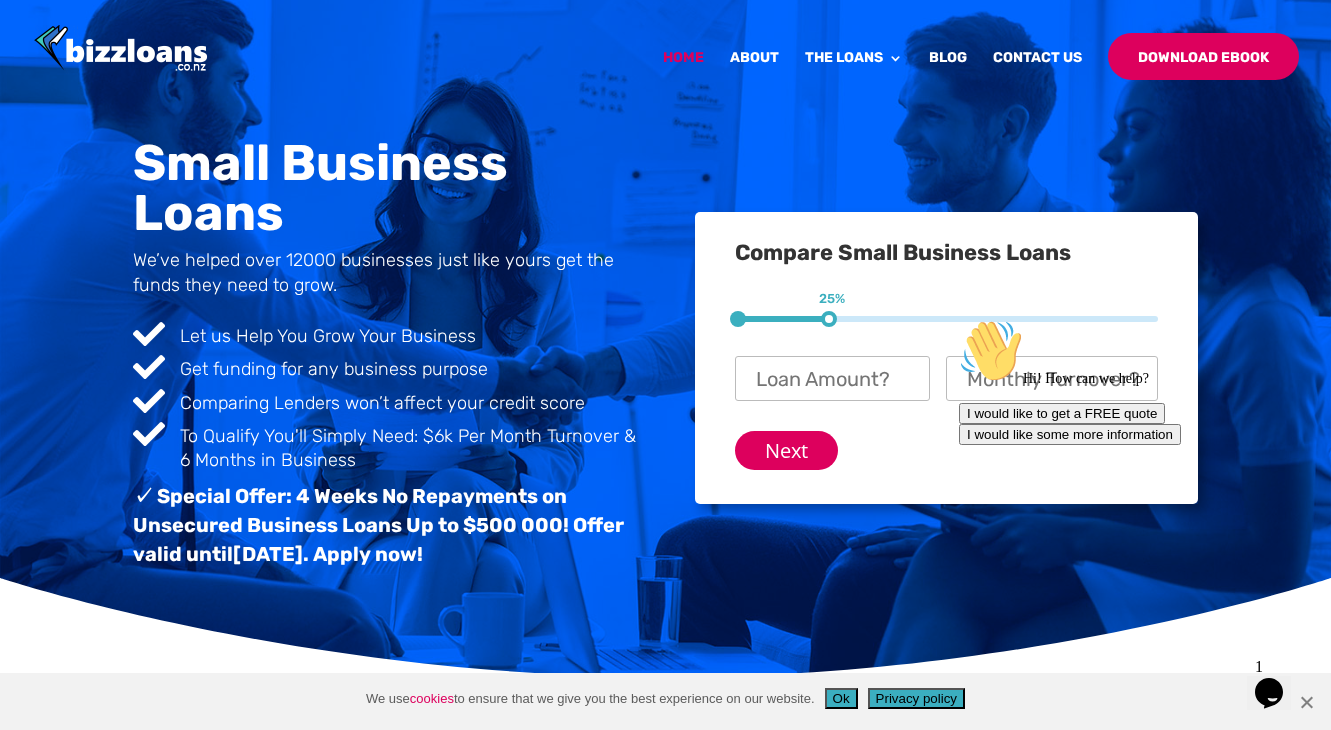 click at bounding box center [1306, 702] 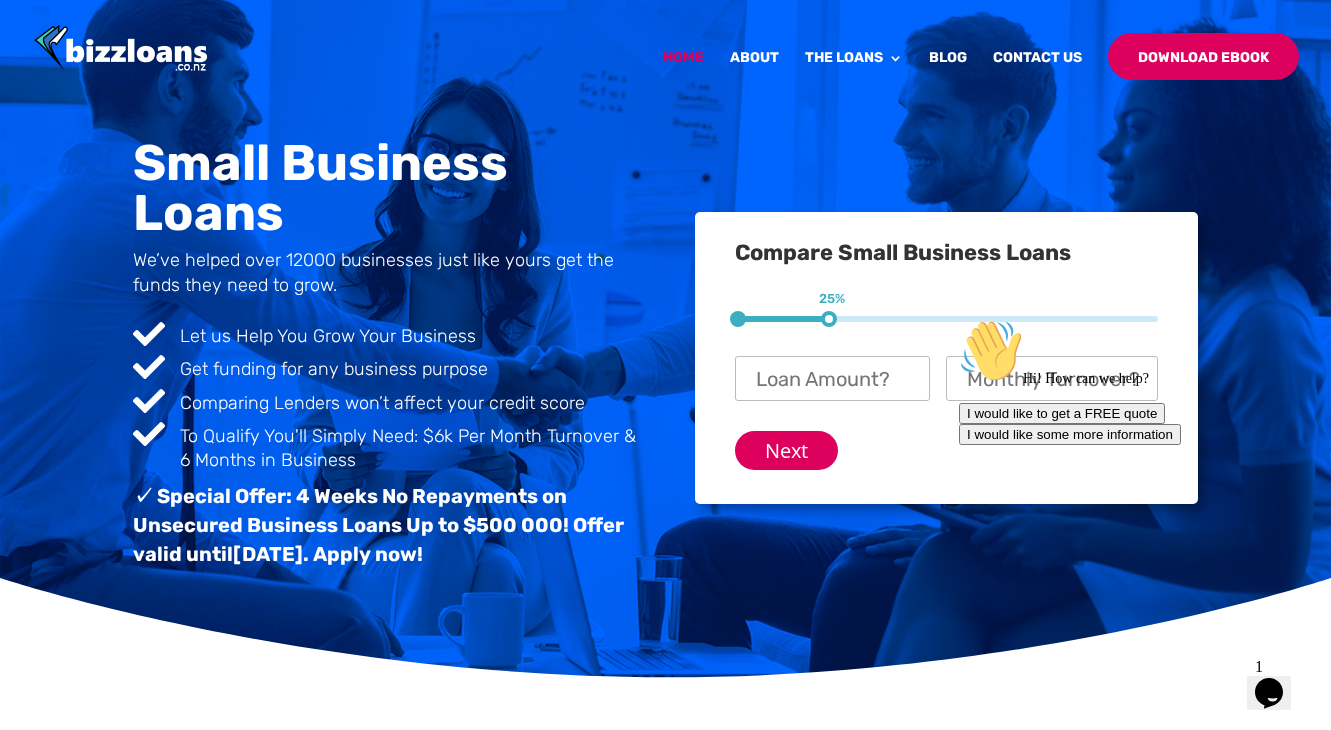 click at bounding box center [959, 319] 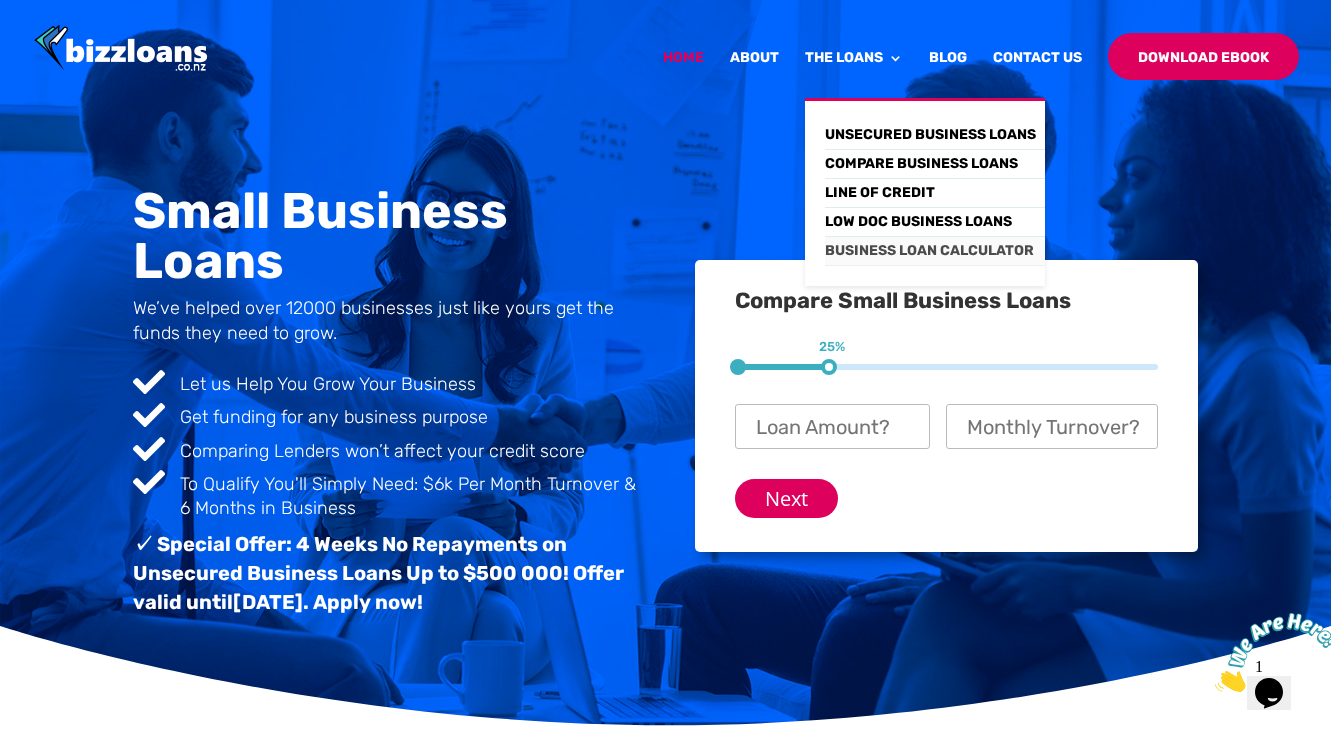 scroll, scrollTop: 14, scrollLeft: 0, axis: vertical 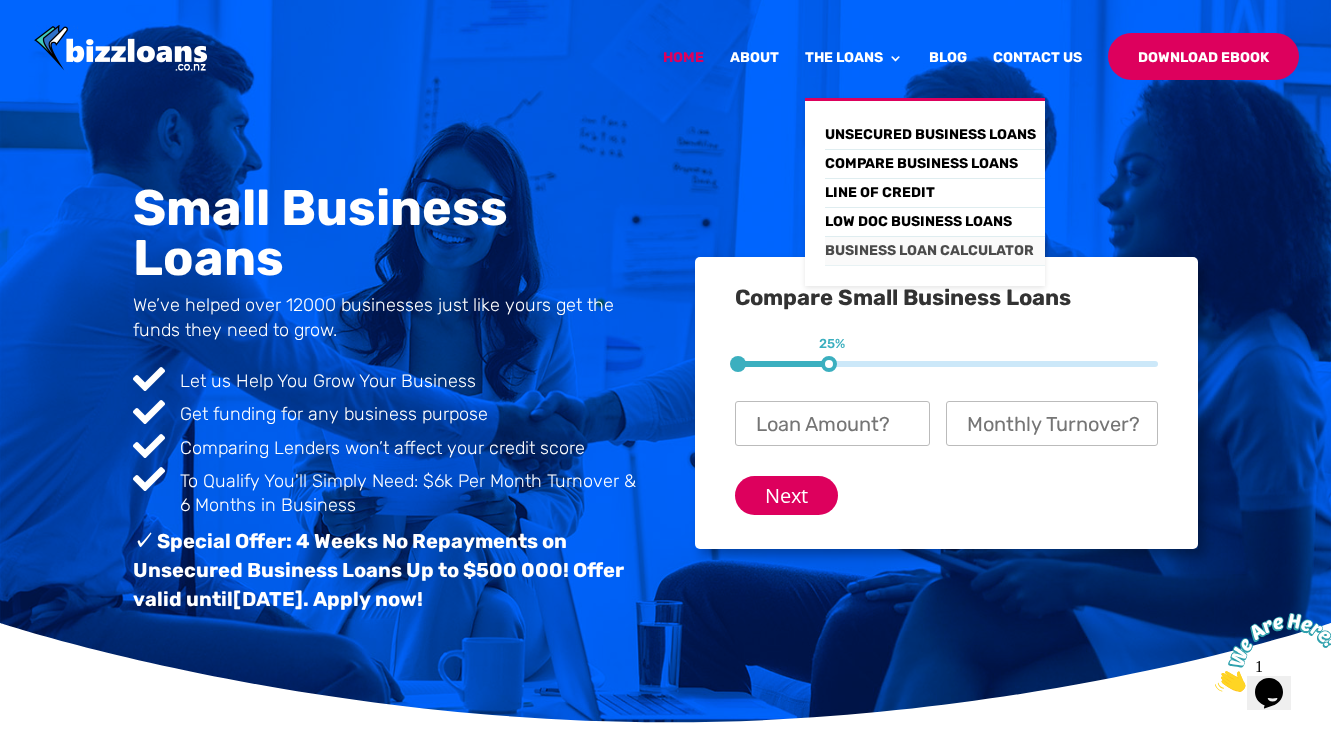 click on "Business Loan Calculator" at bounding box center [935, 251] 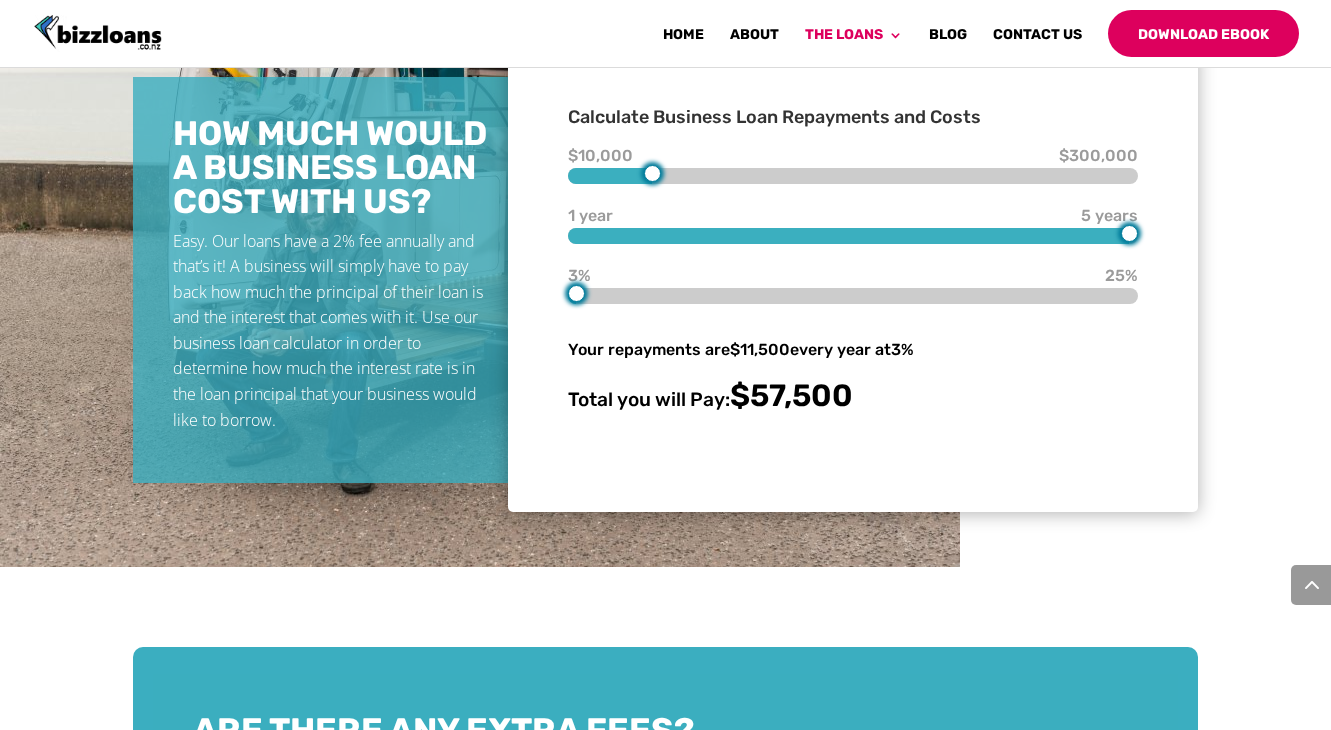 scroll, scrollTop: 1254, scrollLeft: 0, axis: vertical 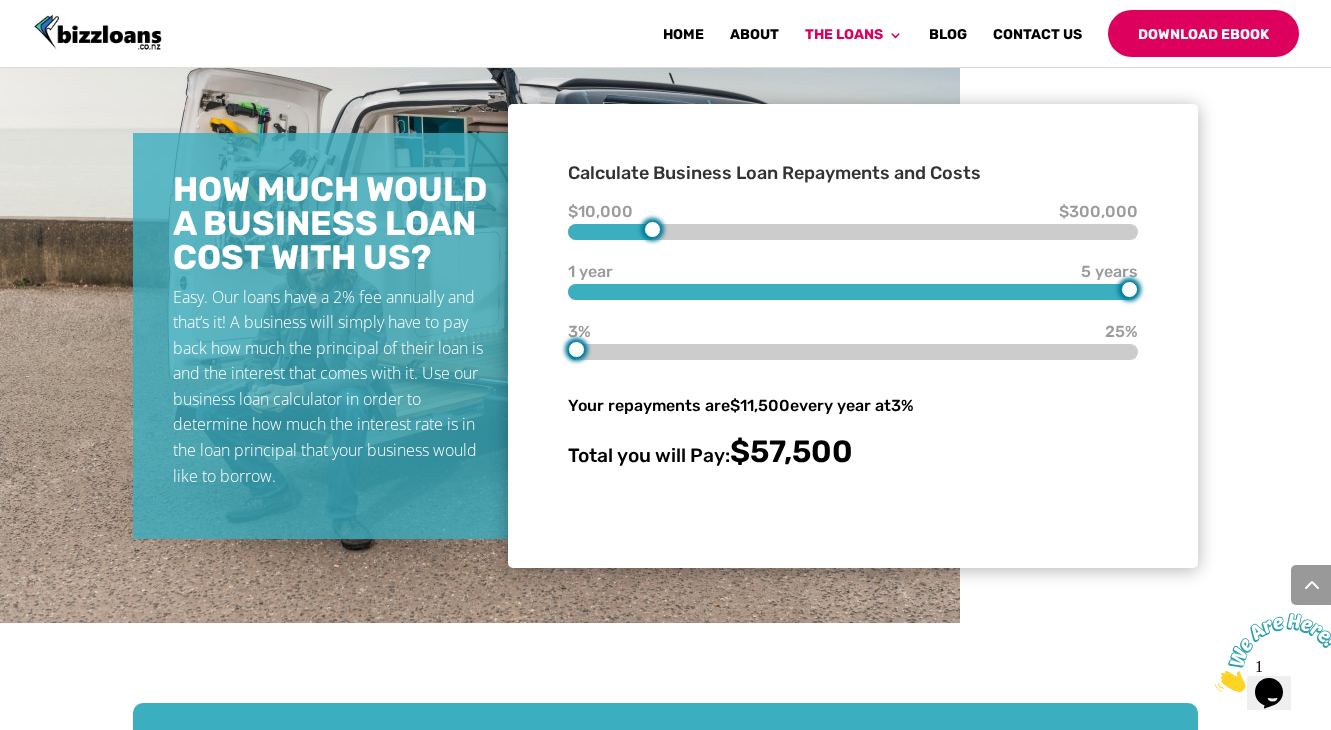 click on "$10,000  $50,000  $300,000  1 year 5 years 5 years 3% 3% 25% Your repayments are  $11,500   every year at  3% Total you will Pay:  $57,500" at bounding box center [853, 341] 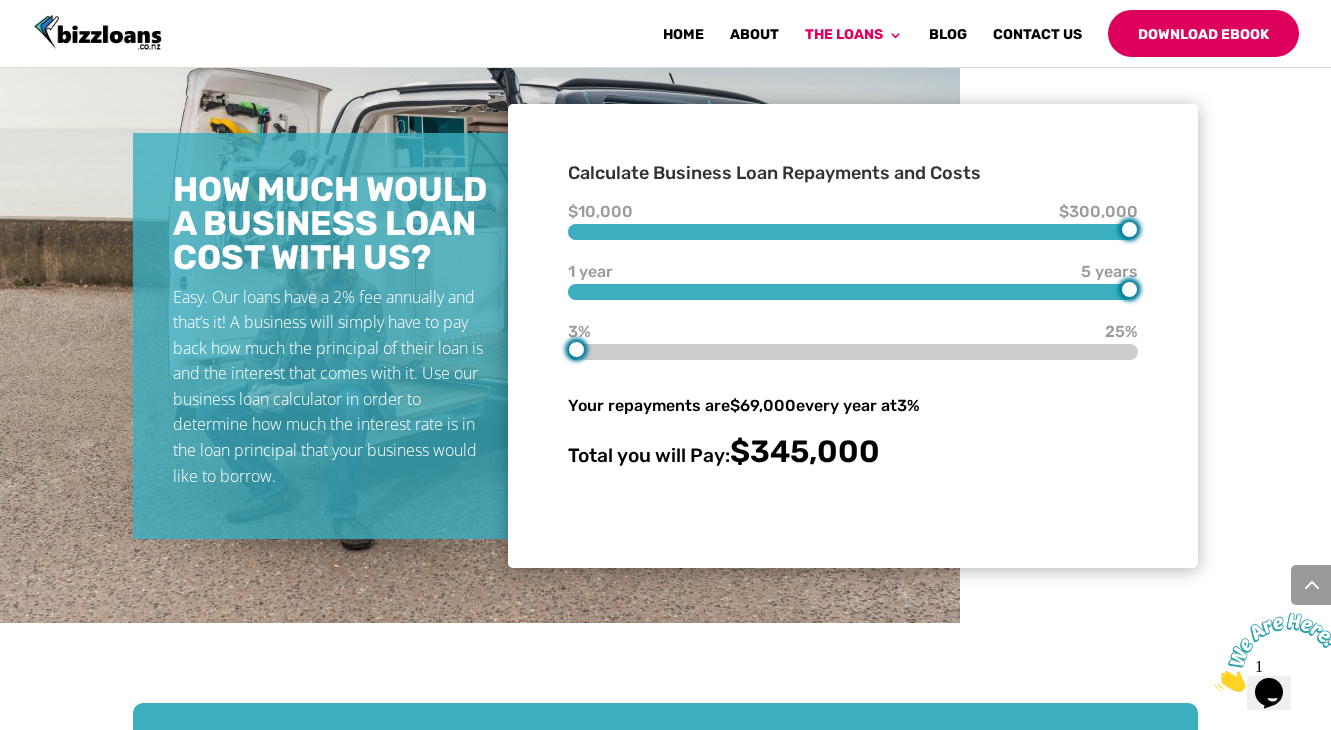 click on "Calculate Business Loan Repayments and Costs $10,000  $300,000  $300,000  1 year 5 years 5 years 3% 3% 25% Your repayments are  $69,000   every year at  3% Total you will Pay:  $345,000" at bounding box center (853, 336) 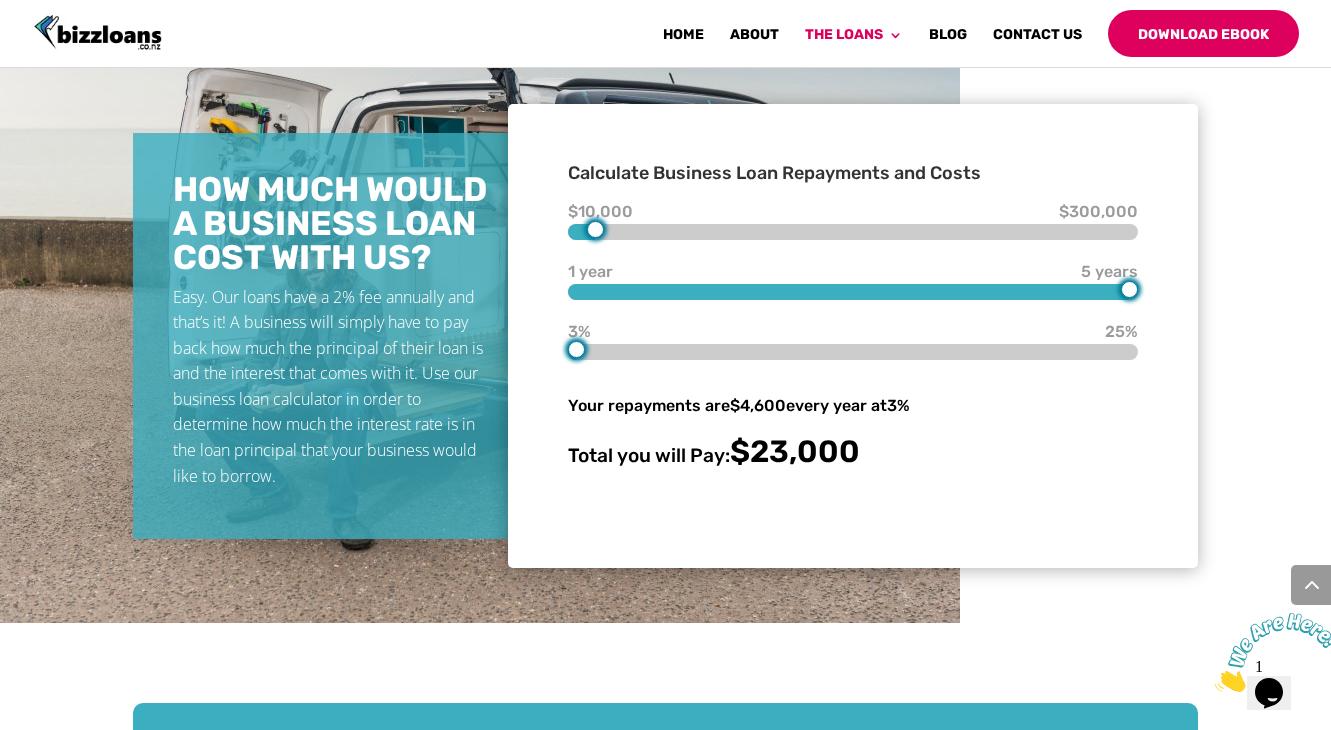 type on "30000" 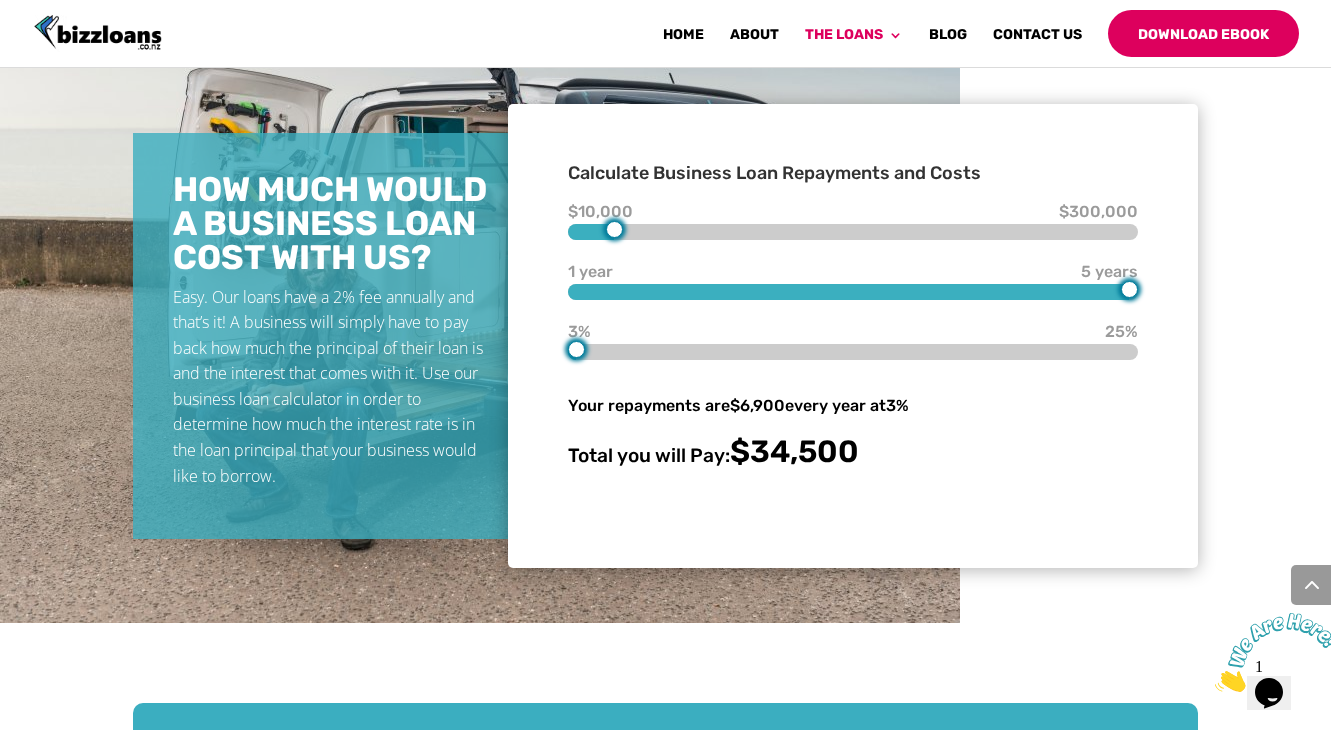 click at bounding box center [614, 229] 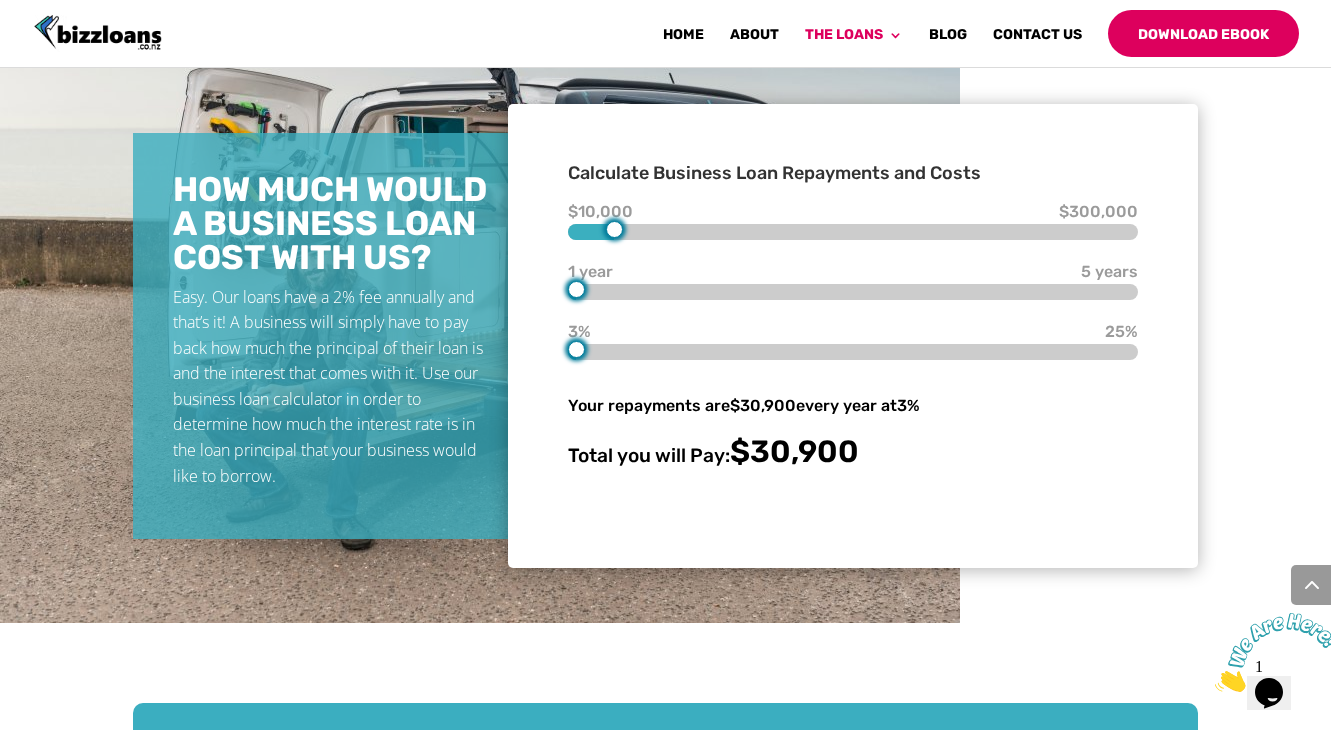 click at bounding box center [576, 289] 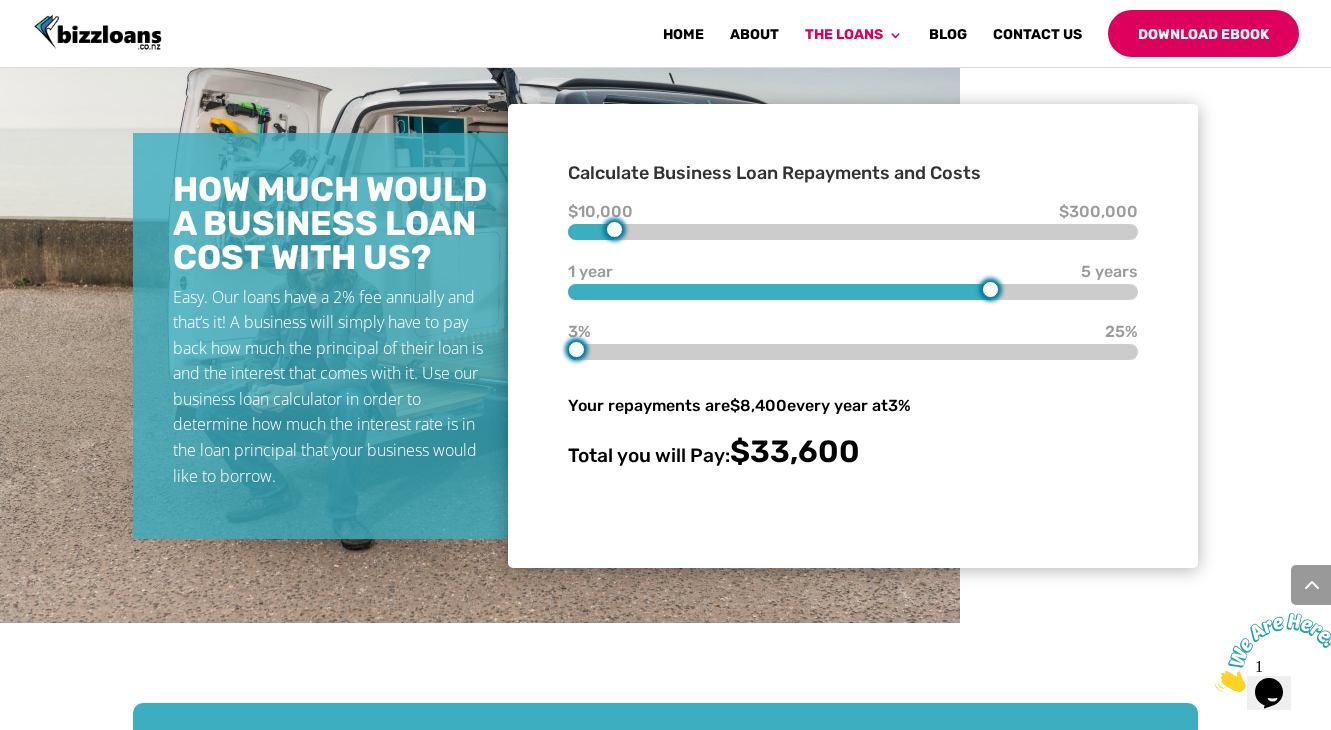 type on "5" 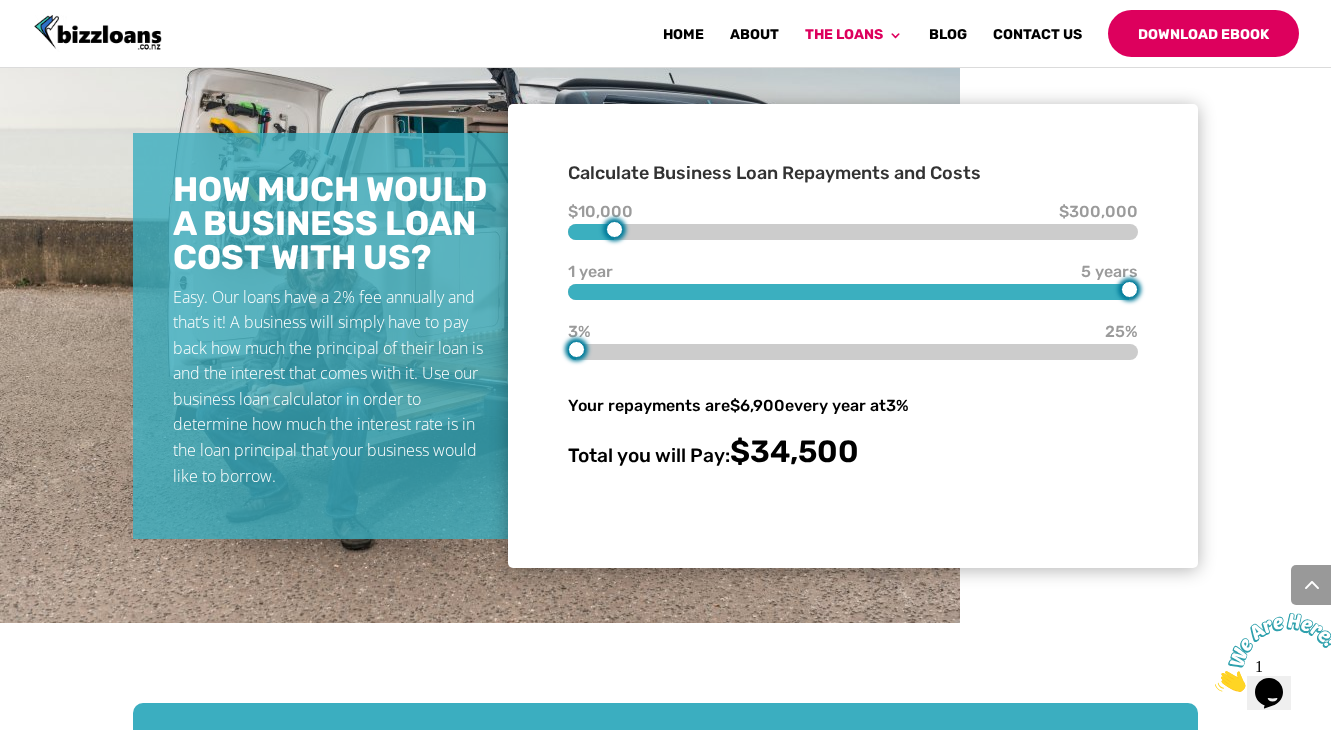 click on "HOW MUCH WOULD A BUSINESS LOAN COST WITH US?
Easy. Our loans have a 2% fee annually and that’s it! A business will simply have to pay back how much the principal of their loan is and the interest that comes with it. Use our business loan calculator in order to determine how much the interest rate is in the loan principal that your business would like to borrow.
Calculate Business Loan Repayments and Costs $10,000  $30,000  $300,000  1 year 5 years 5 years 3% 3% 25% Your repayments are  $6,900   every year at  3% Total you will Pay:  $34,500" at bounding box center (665, 332) 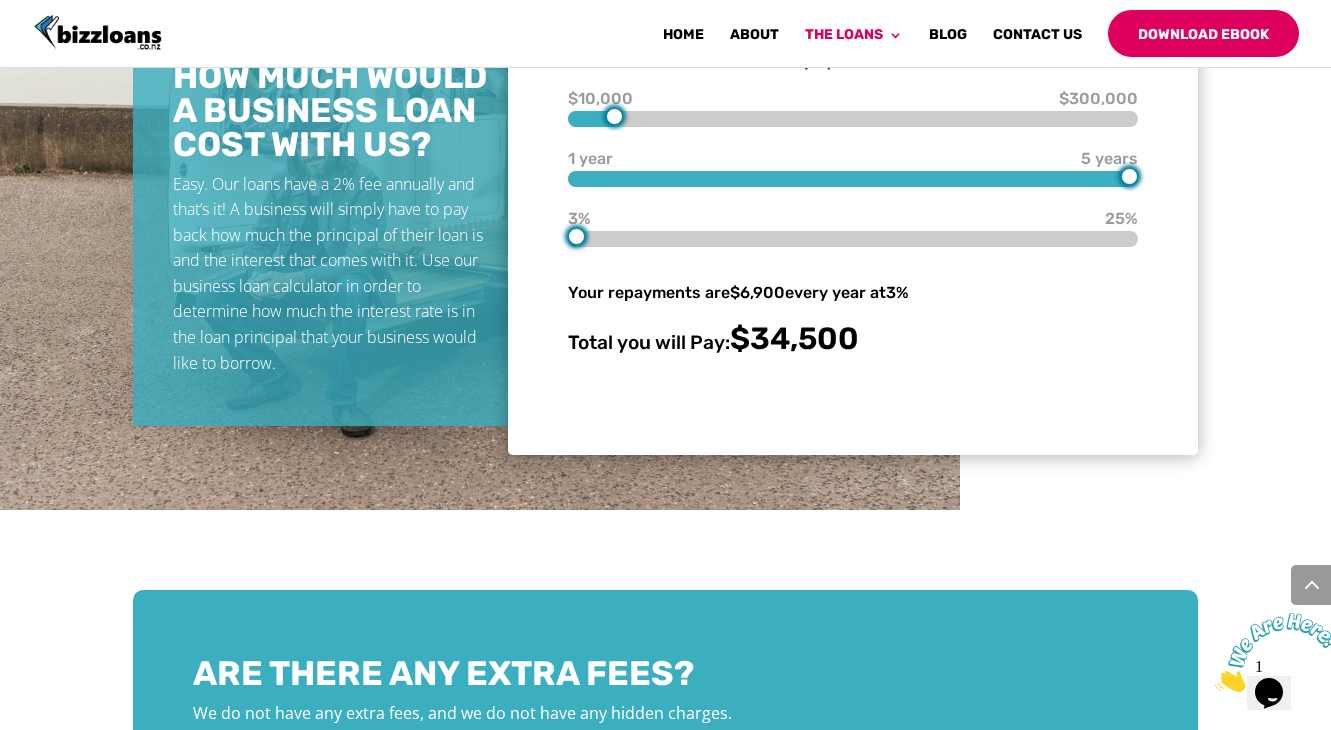 scroll, scrollTop: 924, scrollLeft: 0, axis: vertical 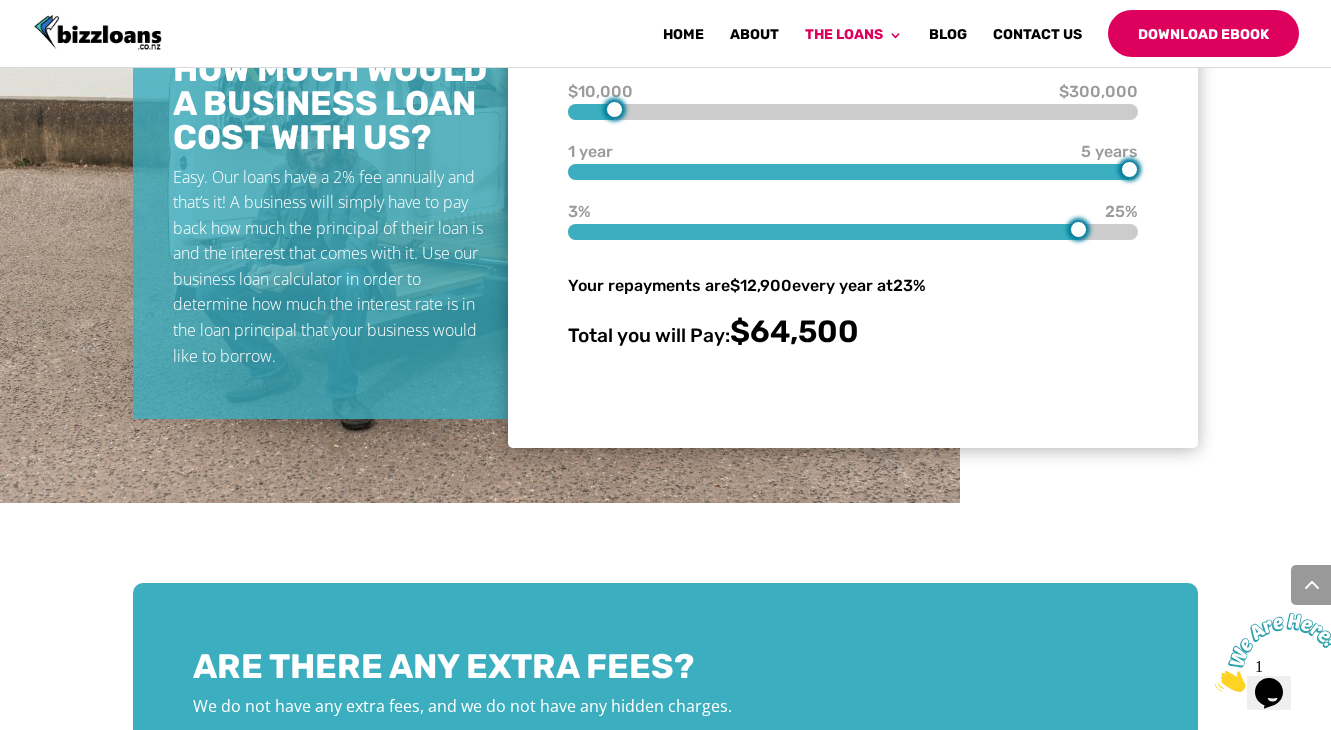 click on "Home
About
The Loans
Unsecured Business Loans
Compare Business Loans
Line of Credit
Low Doc Business Loans
Business Loan Calculator
Blog
Contact Us
Download Ebook
Select Page
Home
About
The Loans
Unsecured Business Loans
Compare Business Loans
Line of Credit
Low Doc Business Loans
Business Loan Calculator
Blog
Contact Us
Download Ebook
Business Loan Calculator | Estimated Loan Repayments and Costs
Worry less about your loans! We got you covered!
getting a business loan
3%" at bounding box center (665, 1896) 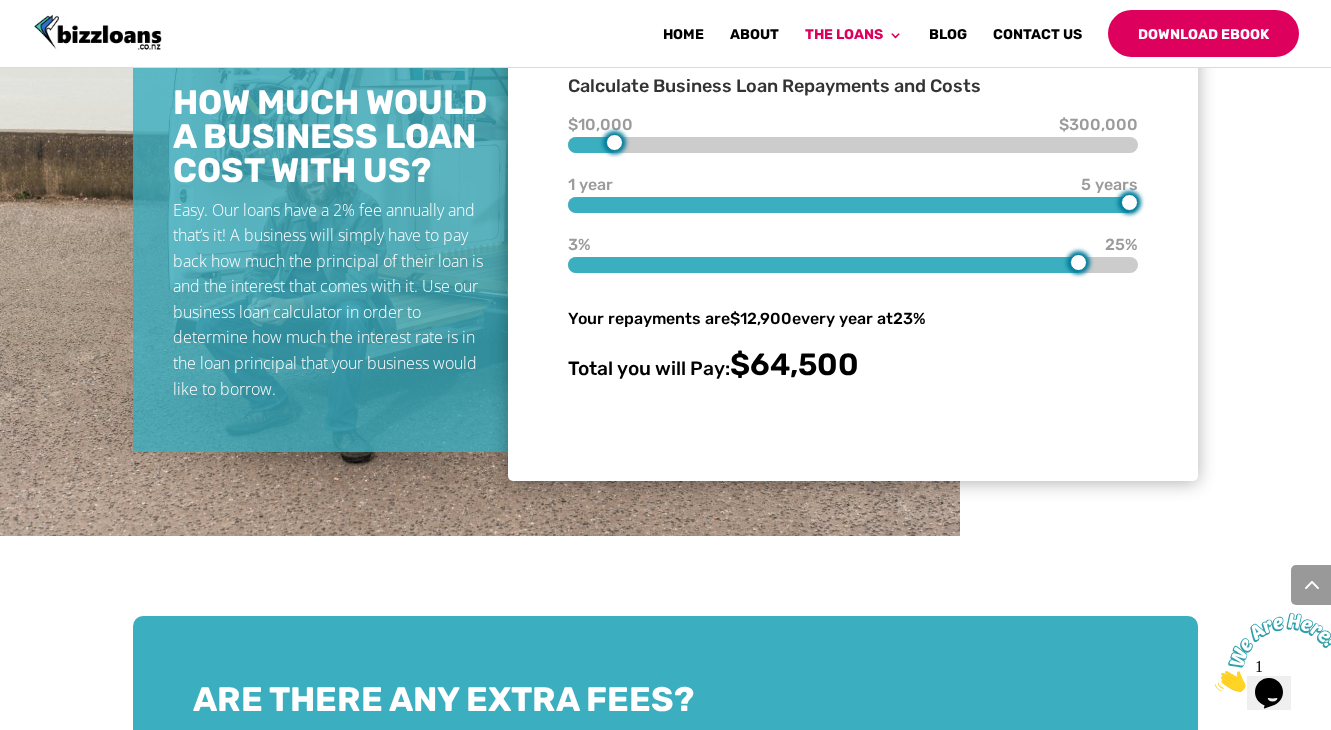 scroll, scrollTop: 872, scrollLeft: 0, axis: vertical 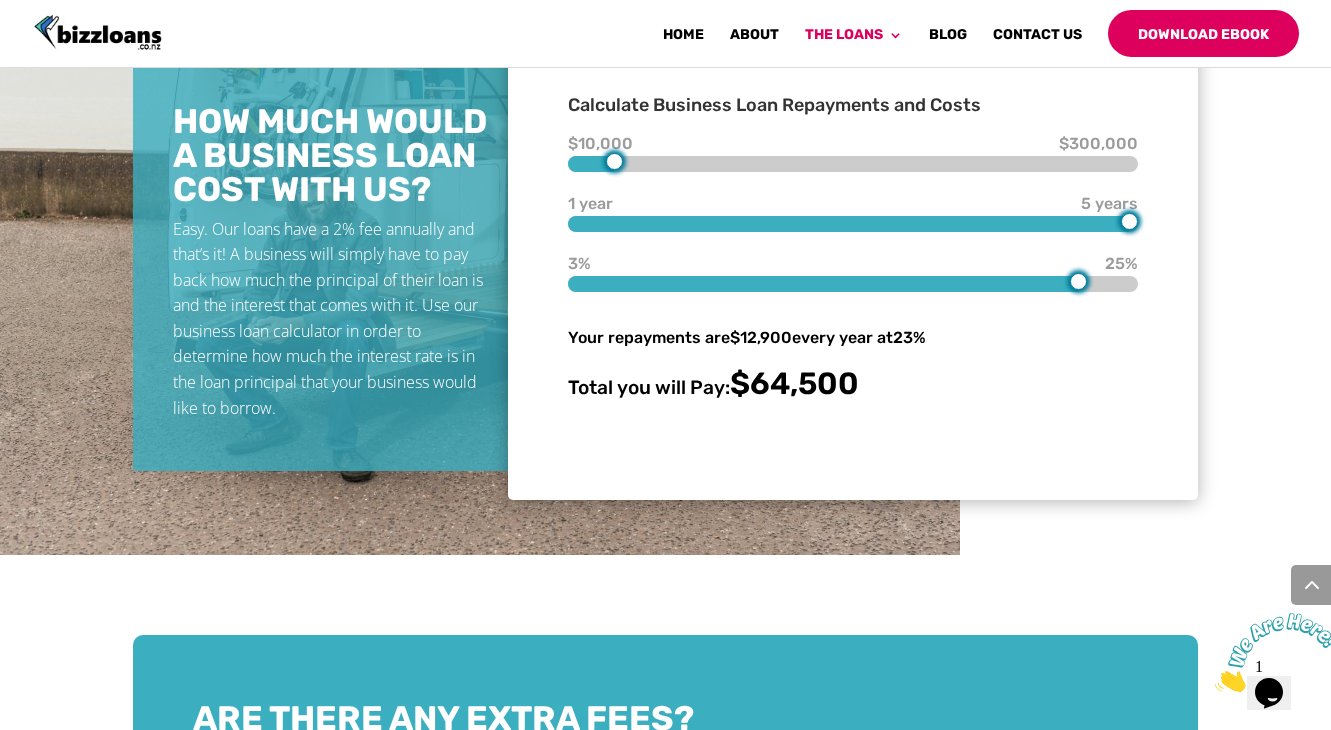 type on "3" 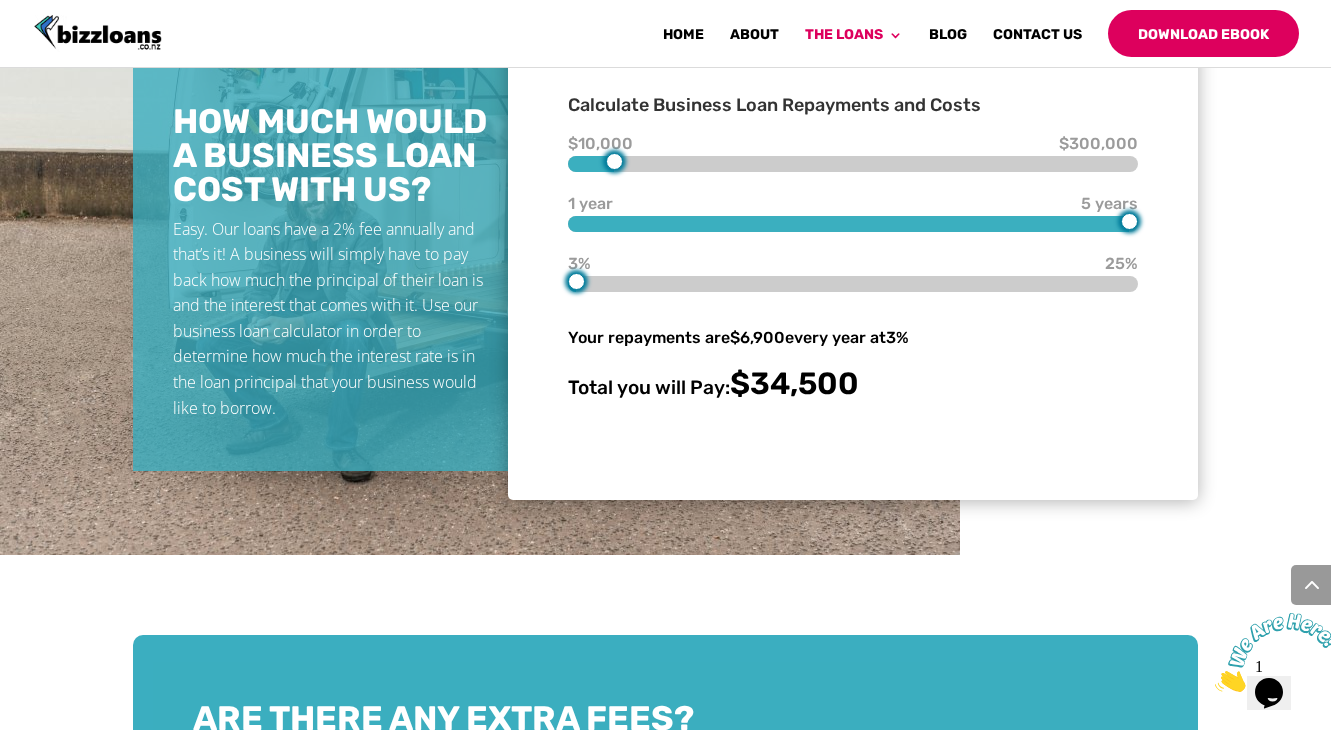 click on "HOW MUCH WOULD A BUSINESS LOAN COST WITH US?
Easy. Our loans have a 2% fee annually and that’s it! A business will simply have to pay back how much the principal of their loan is and the interest that comes with it. Use our business loan calculator in order to determine how much the interest rate is in the loan principal that your business would like to borrow.
Calculate Business Loan Repayments and Costs $10,000  $30,000  $300,000  1 year 5 years 5 years 3% 3% 25% Your repayments are  $6,900   every year at  3% Total you will Pay:  $34,500" at bounding box center (665, 268) 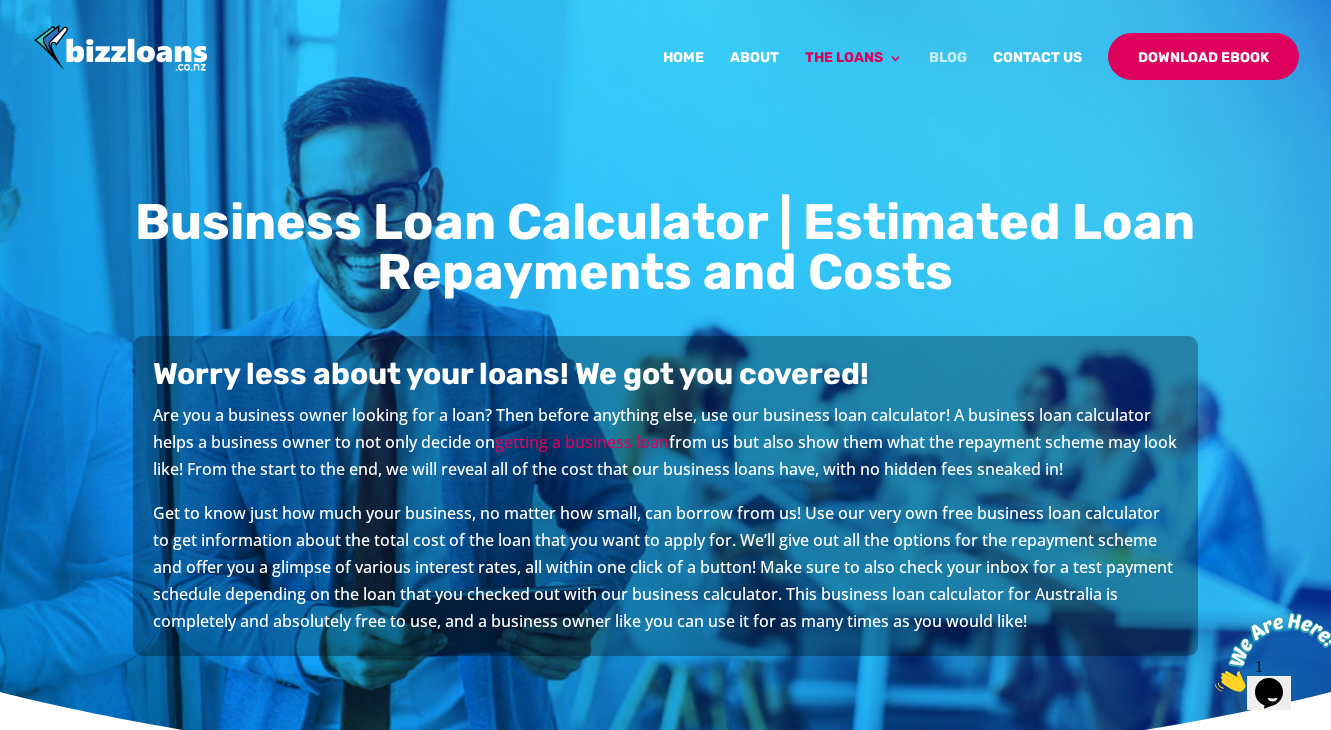 scroll, scrollTop: 0, scrollLeft: 0, axis: both 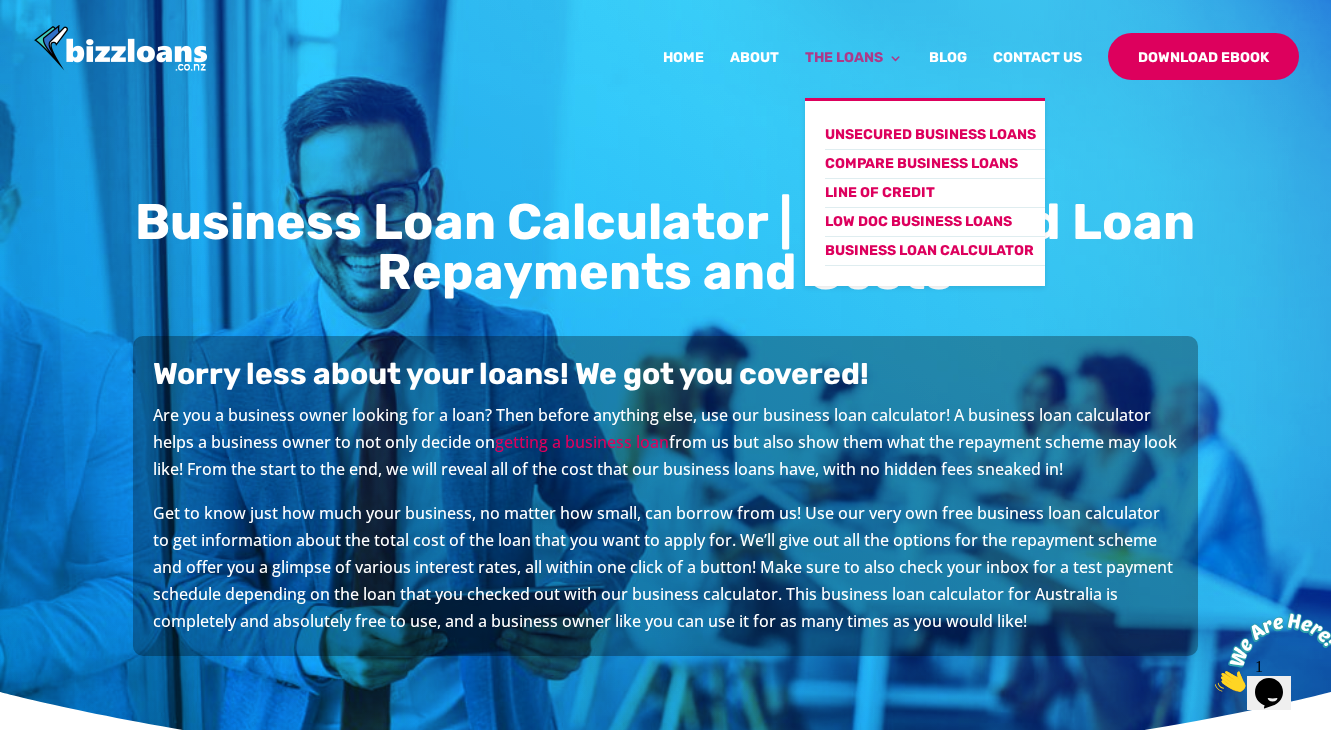 click on "The Loans" at bounding box center [854, 74] 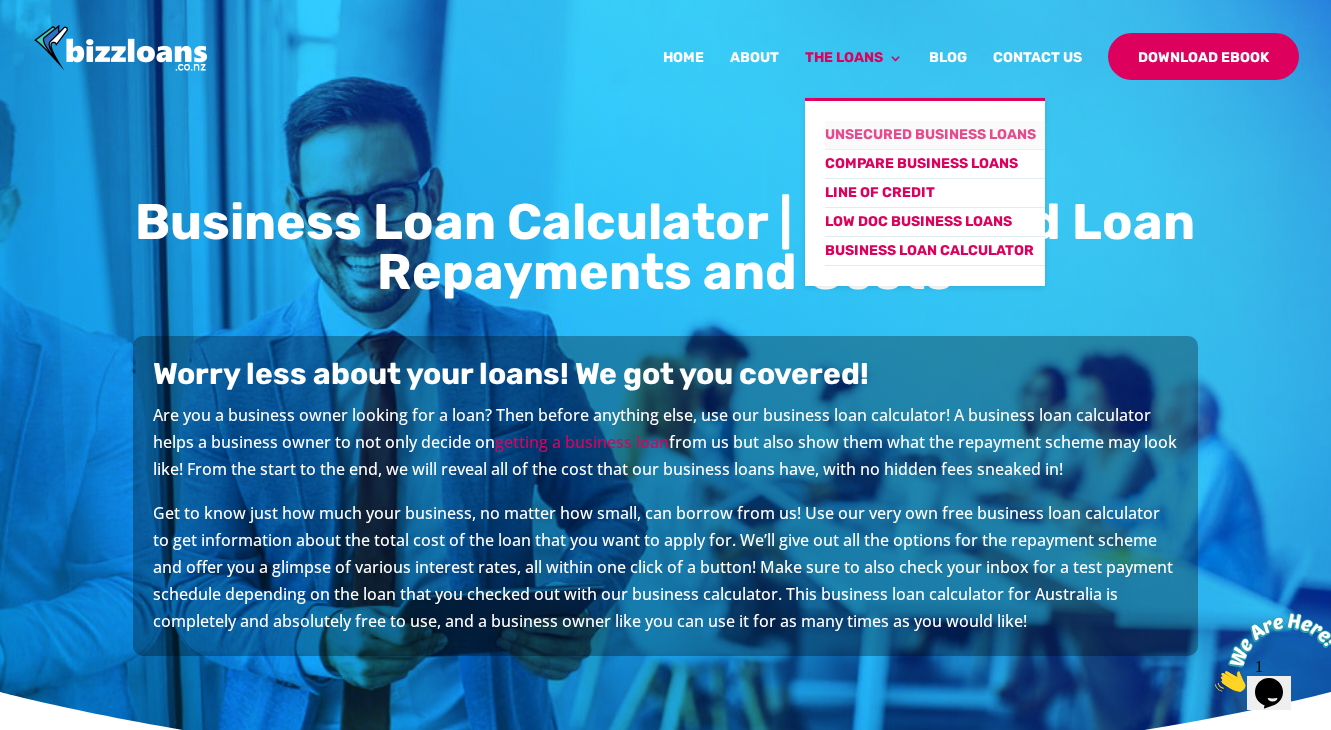 click on "Unsecured Business Loans" at bounding box center [935, 135] 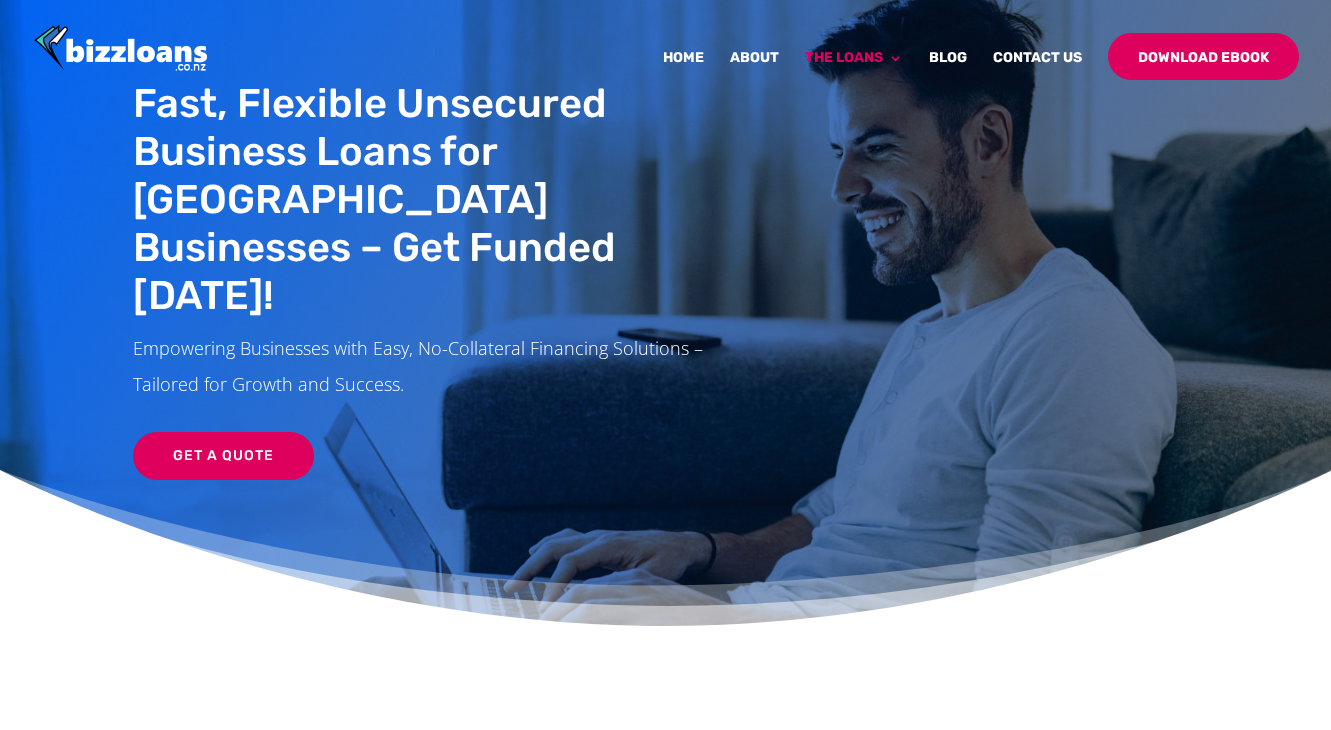 scroll, scrollTop: 15, scrollLeft: 0, axis: vertical 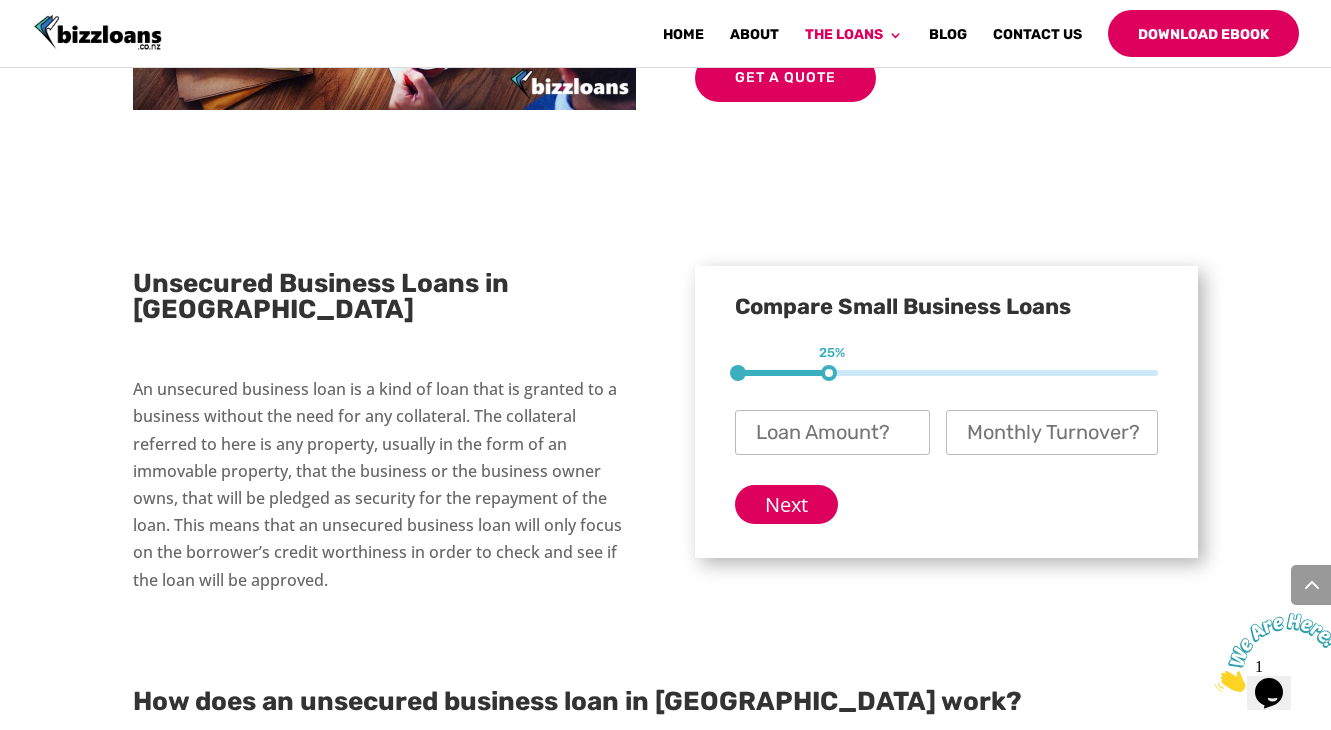 drag, startPoint x: 831, startPoint y: 323, endPoint x: 796, endPoint y: 328, distance: 35.35534 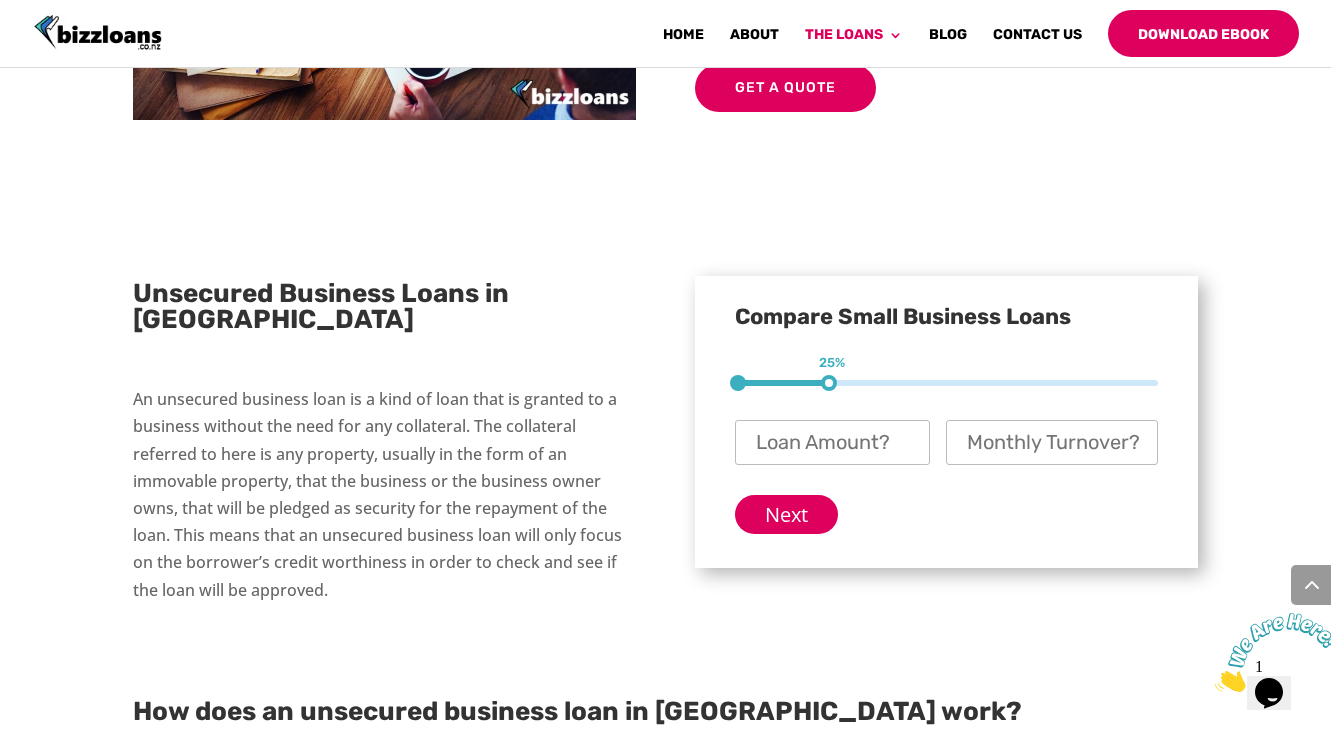 scroll, scrollTop: 1463, scrollLeft: 0, axis: vertical 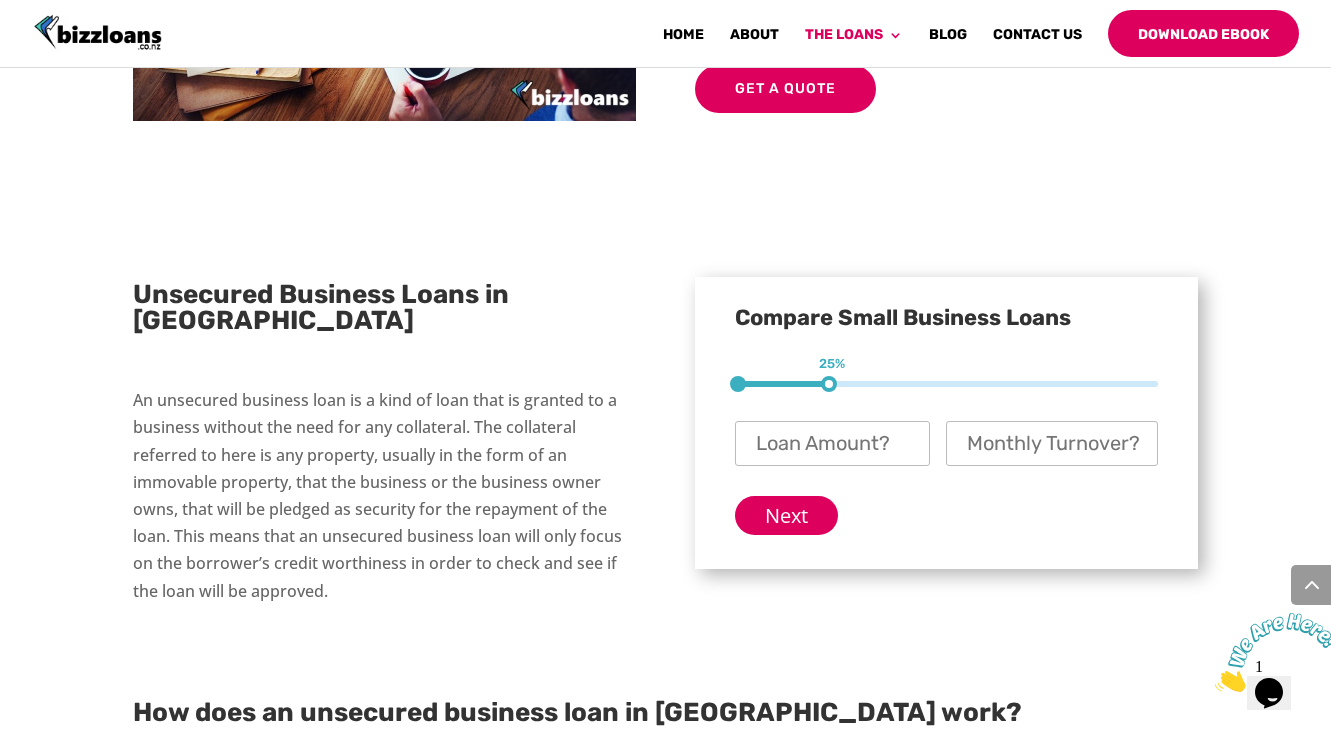 drag, startPoint x: 827, startPoint y: 331, endPoint x: 757, endPoint y: 333, distance: 70.028564 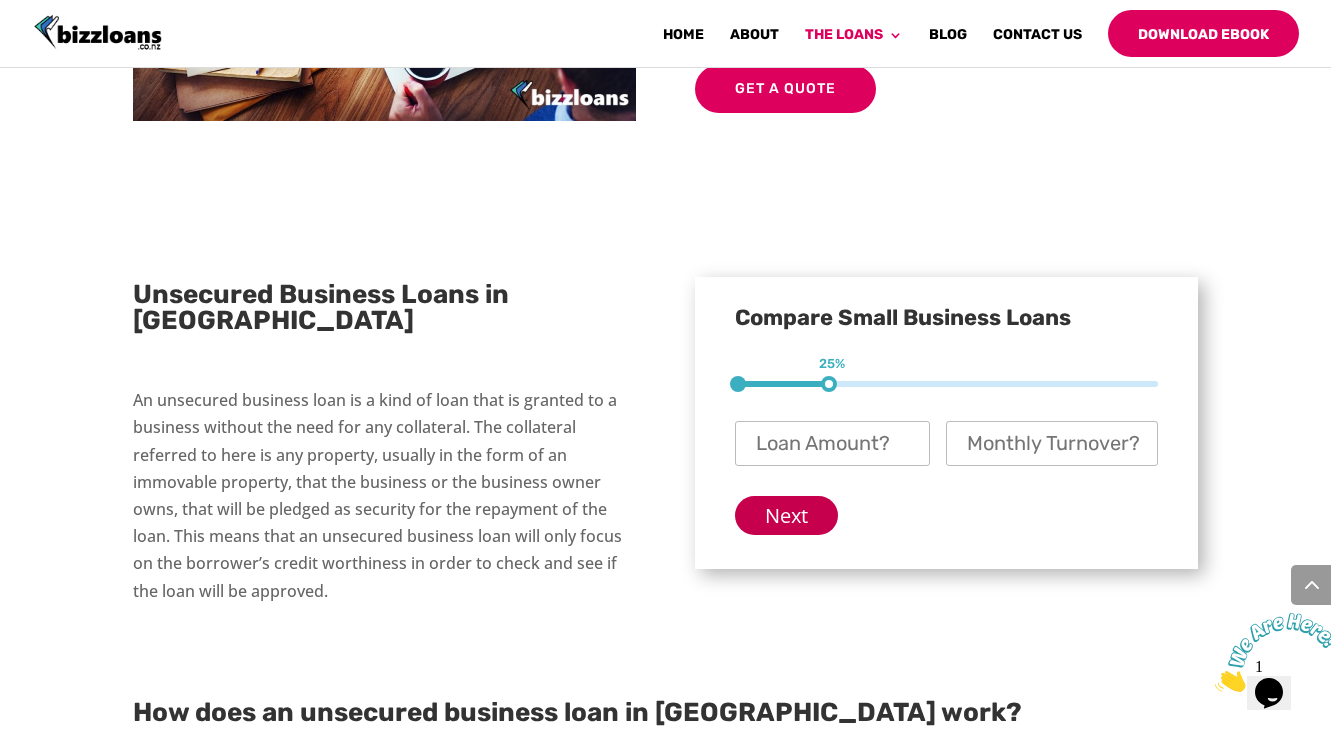 click on "Next" at bounding box center (786, 515) 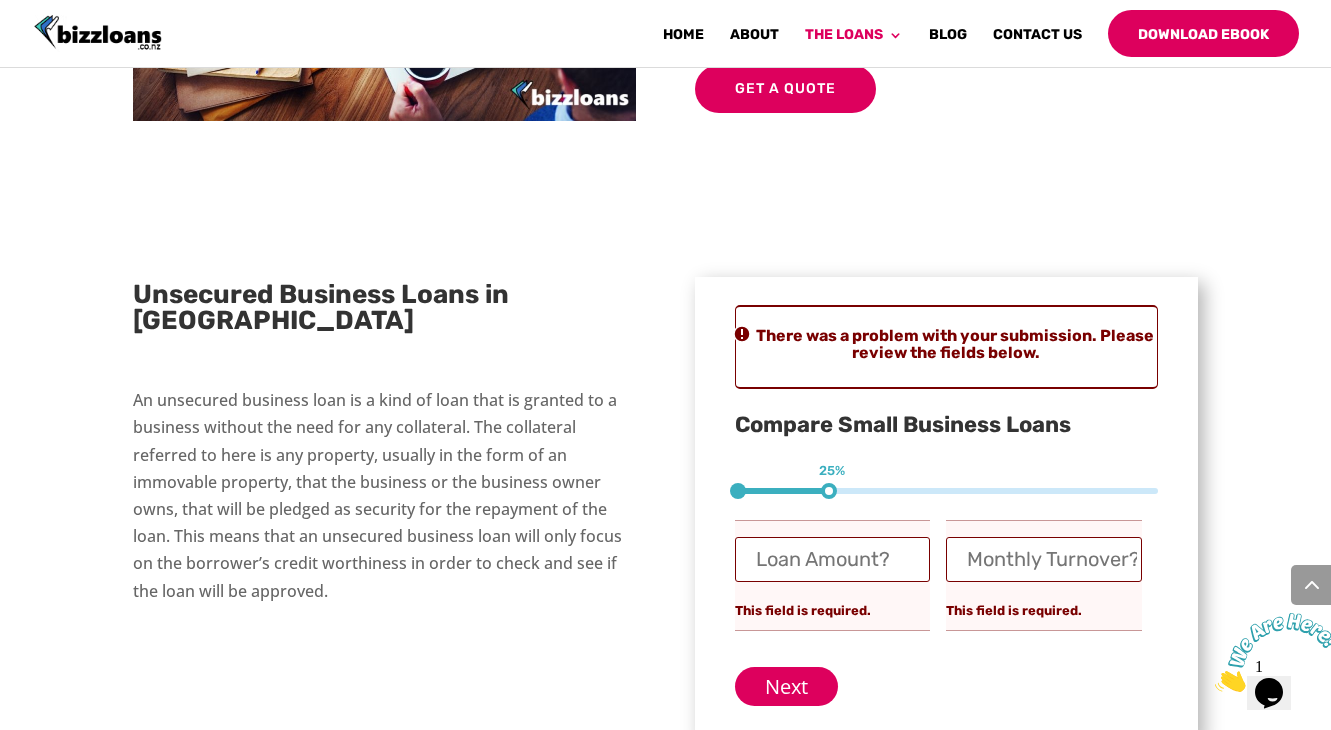 scroll, scrollTop: 1590, scrollLeft: 0, axis: vertical 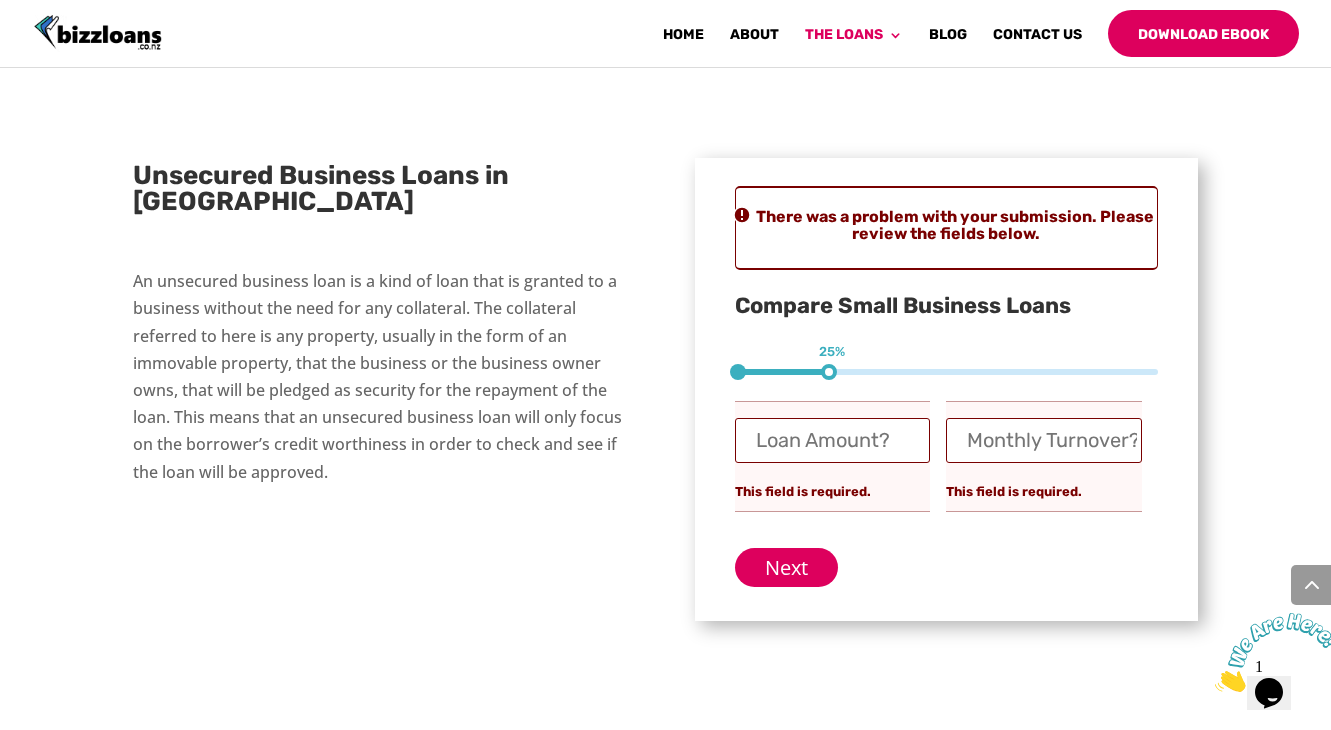click on "Loan Amount? *" at bounding box center [833, 440] 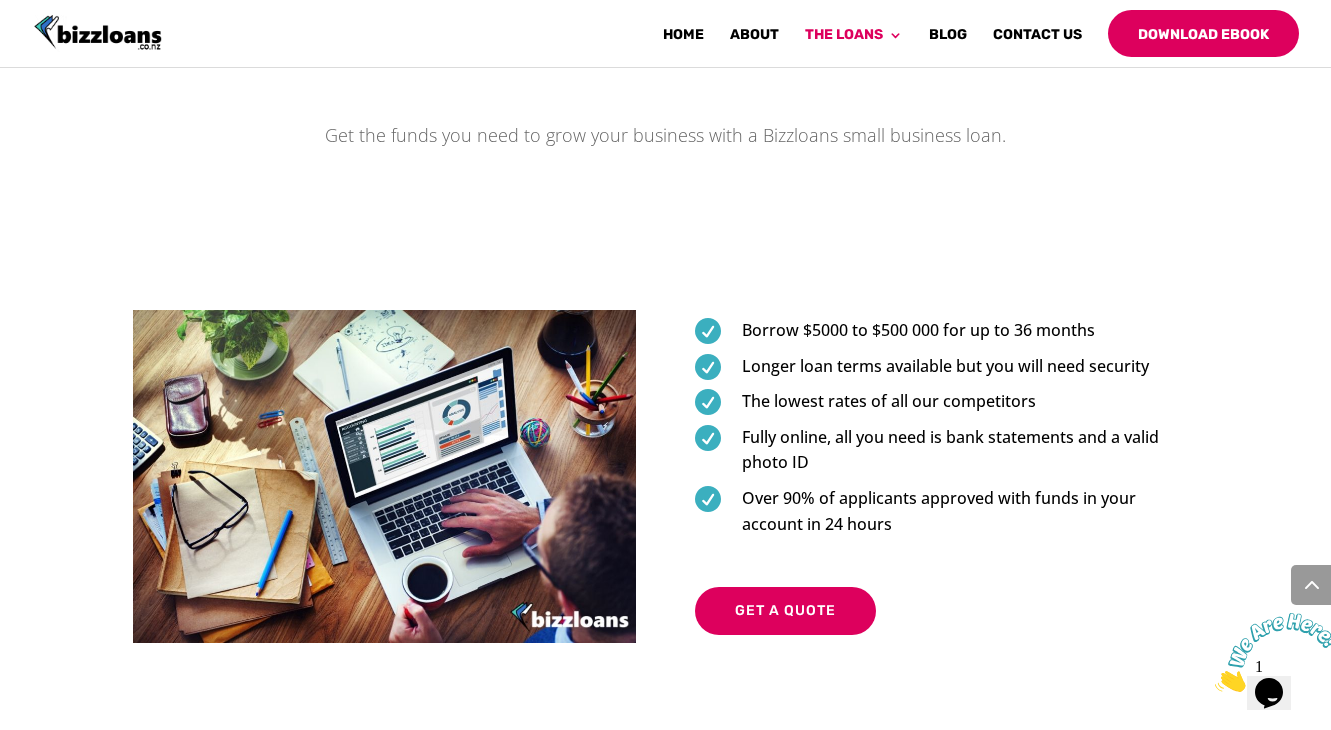 scroll, scrollTop: 944, scrollLeft: 0, axis: vertical 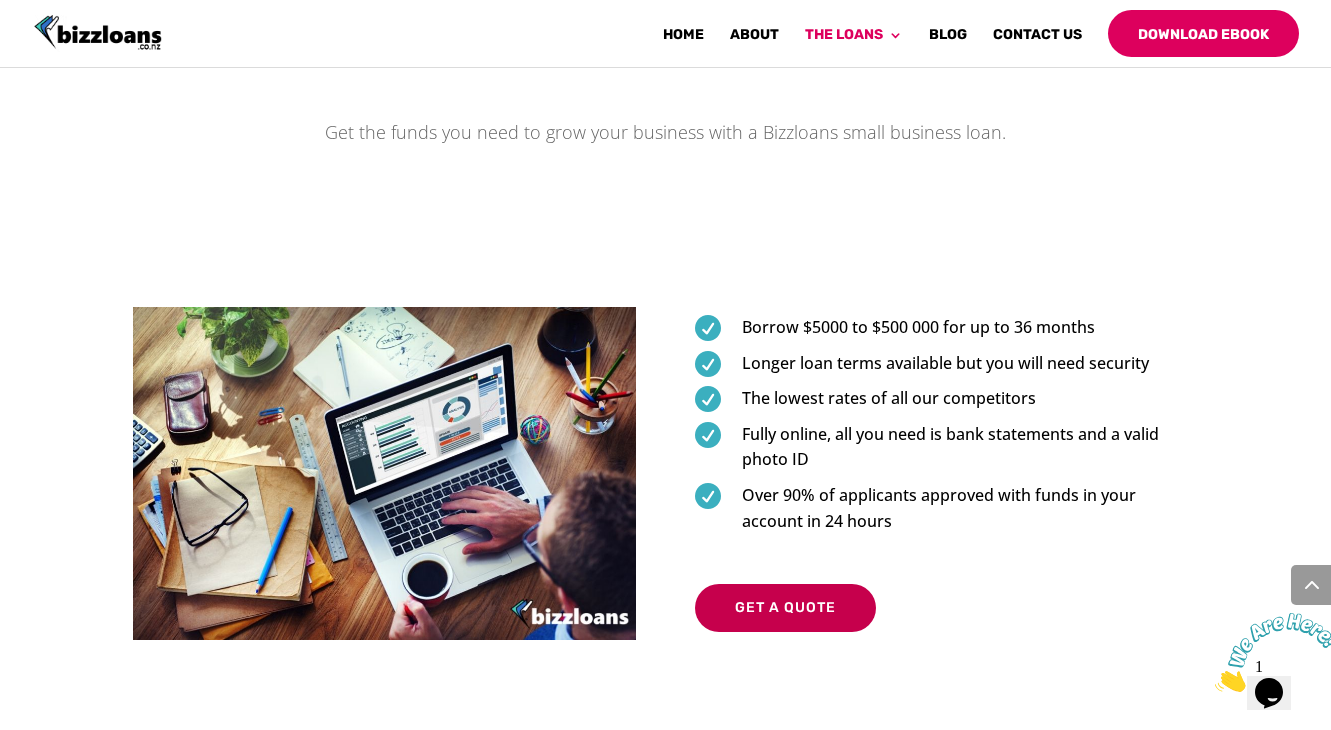 click on "Get a Quote" at bounding box center (785, 608) 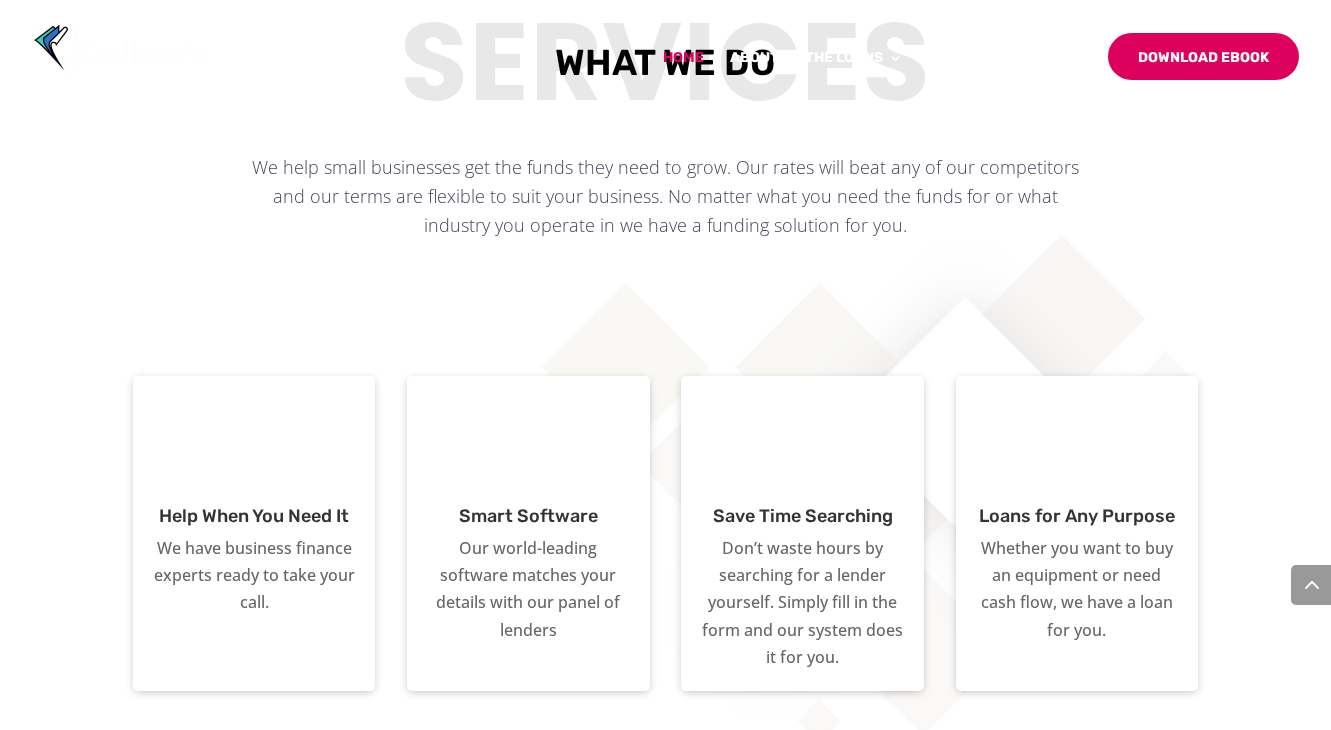 scroll, scrollTop: 1456, scrollLeft: 0, axis: vertical 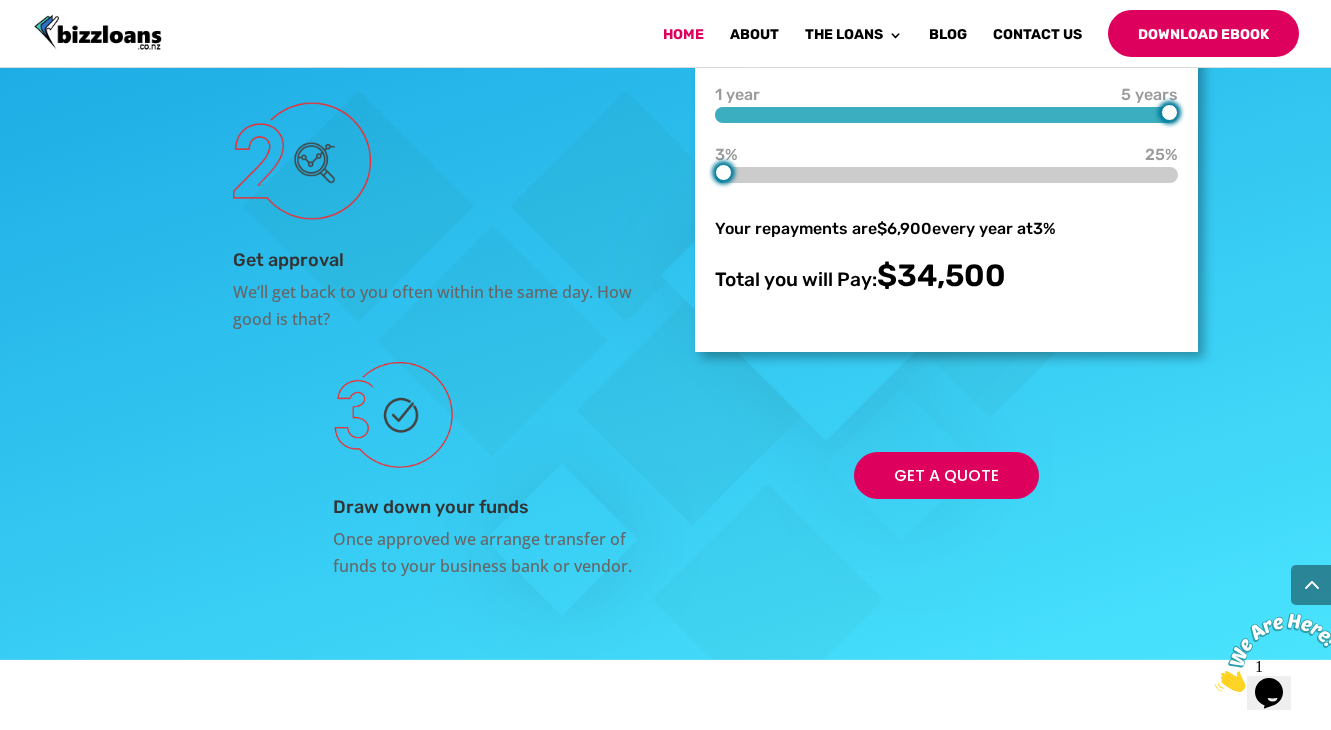 click at bounding box center (754, 52) 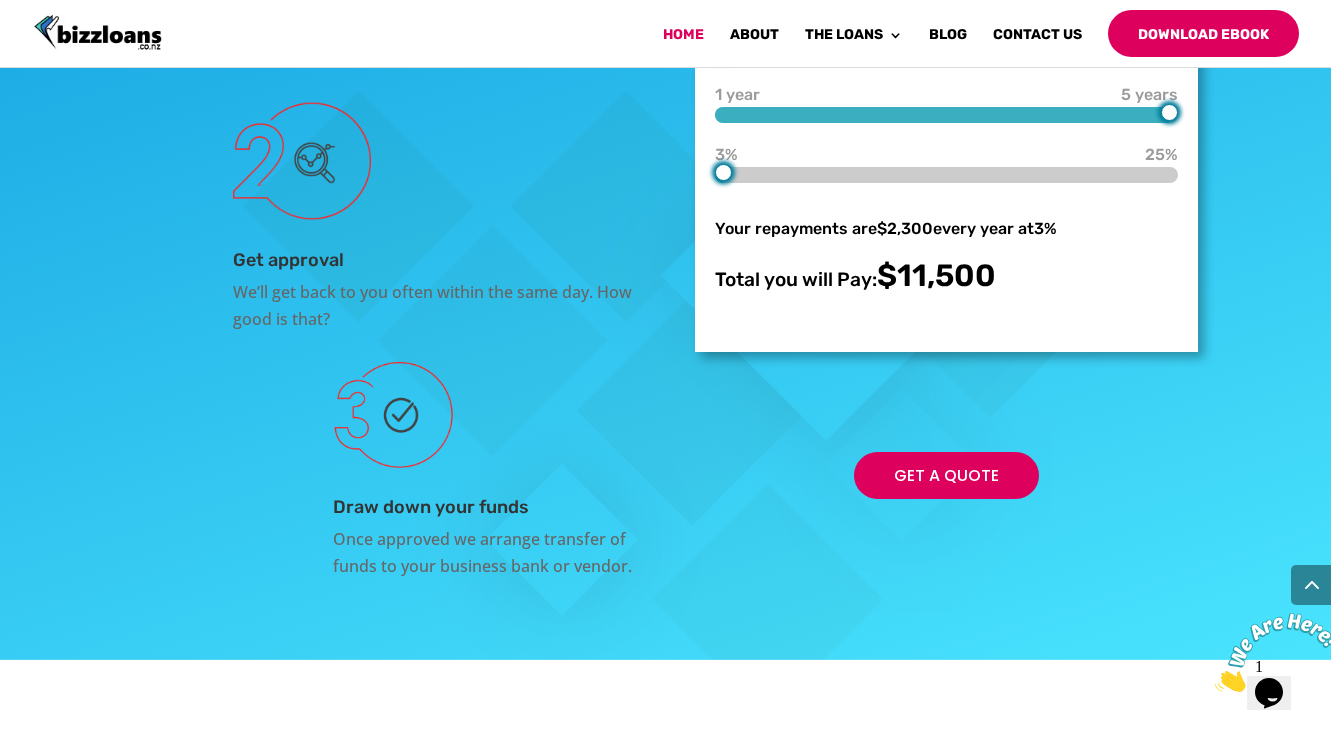 click on "Complete Your Online Application
Confirm your details and apply on line in a matter of minutes.
Get approval
We’ll get back to you often within the same day. How good is that?
Draw down your funds
Once approved we arrange transfer of funds to your business bank or vendor.
Calculate Business Loan Repayments and Costs $10,000  $10,000  $300,000  1 year 5 years 5 years 3% 3% 25% Your repayments are  $2,300   every year at  3% Total you will Pay:  $11,500
Get a Quote" at bounding box center (665, 223) 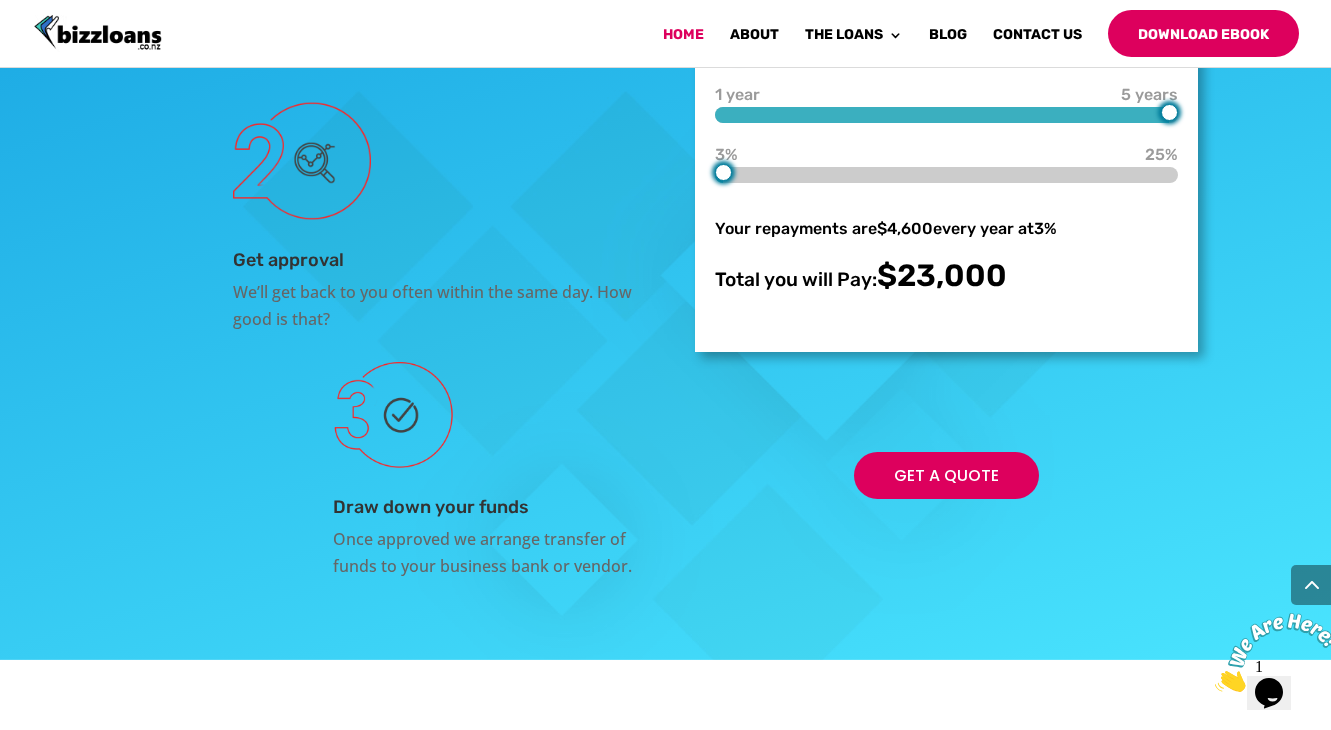 type on "30000" 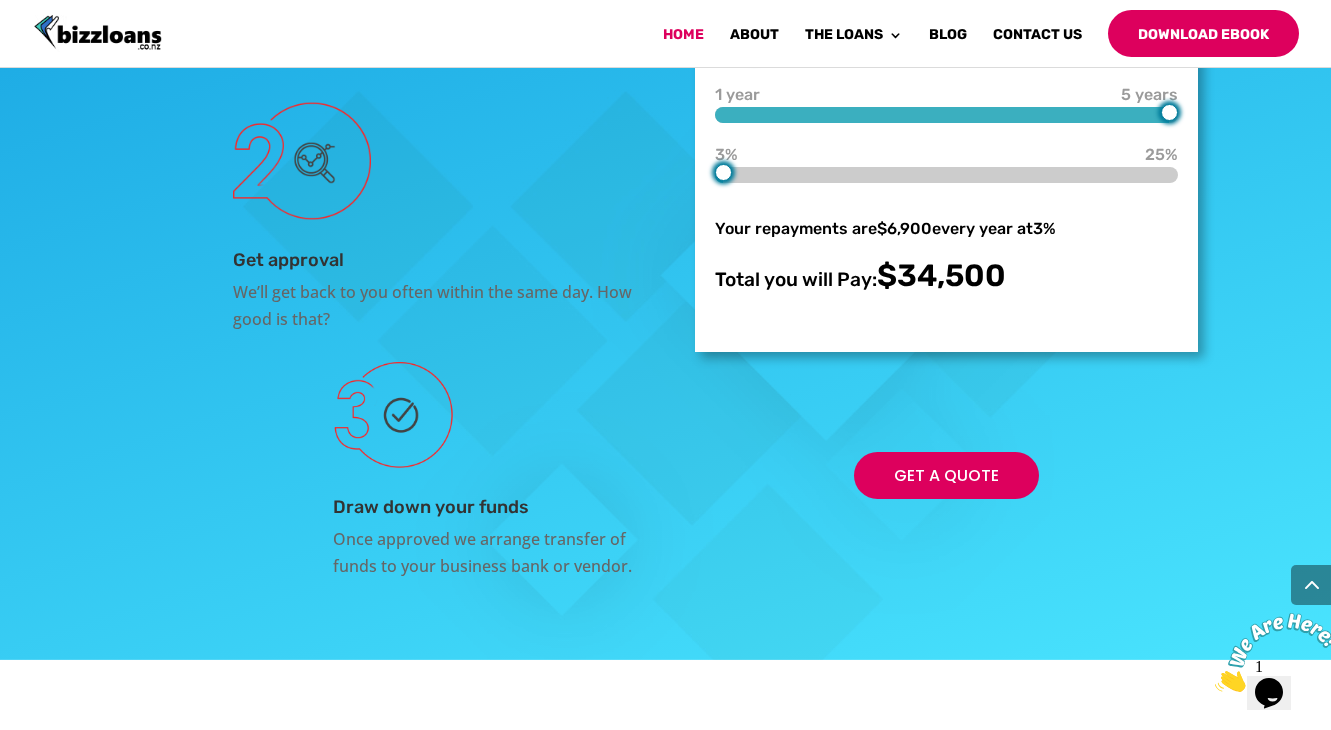 click at bounding box center [754, 52] 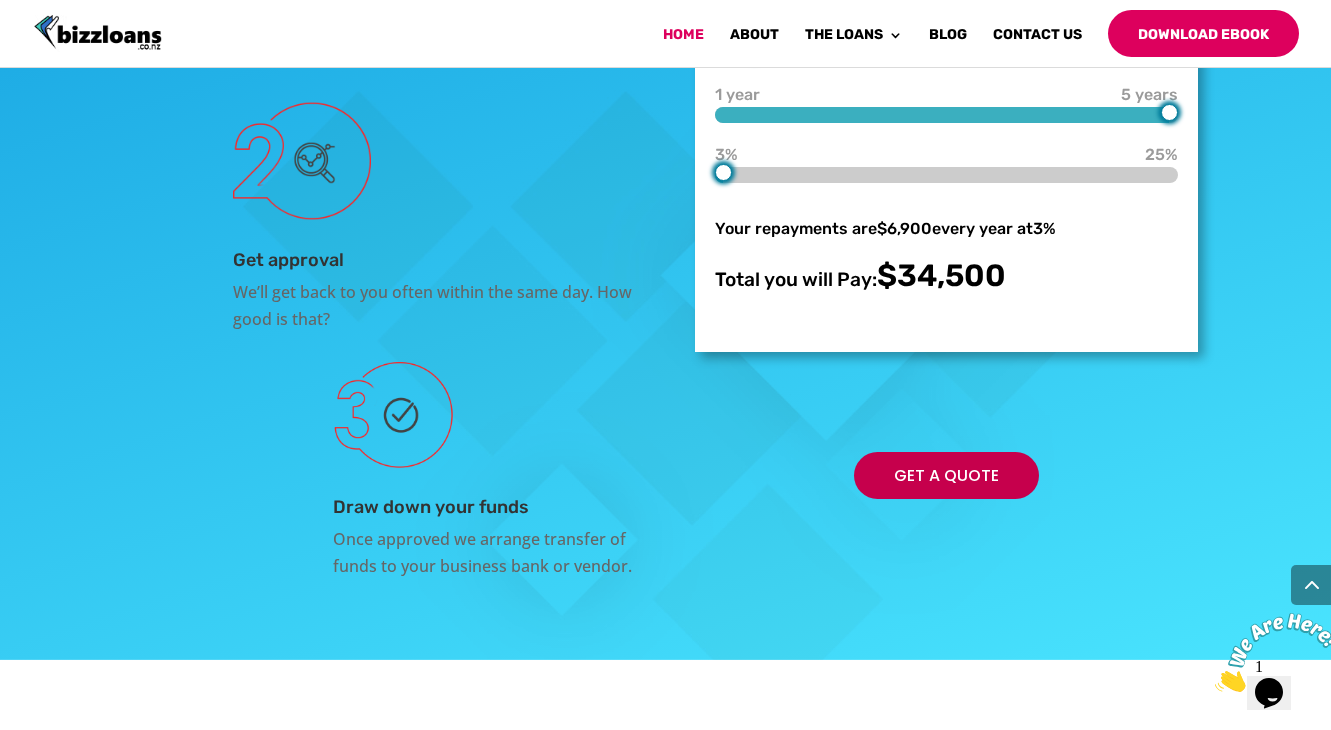 click on "Get a Quote" at bounding box center [946, 475] 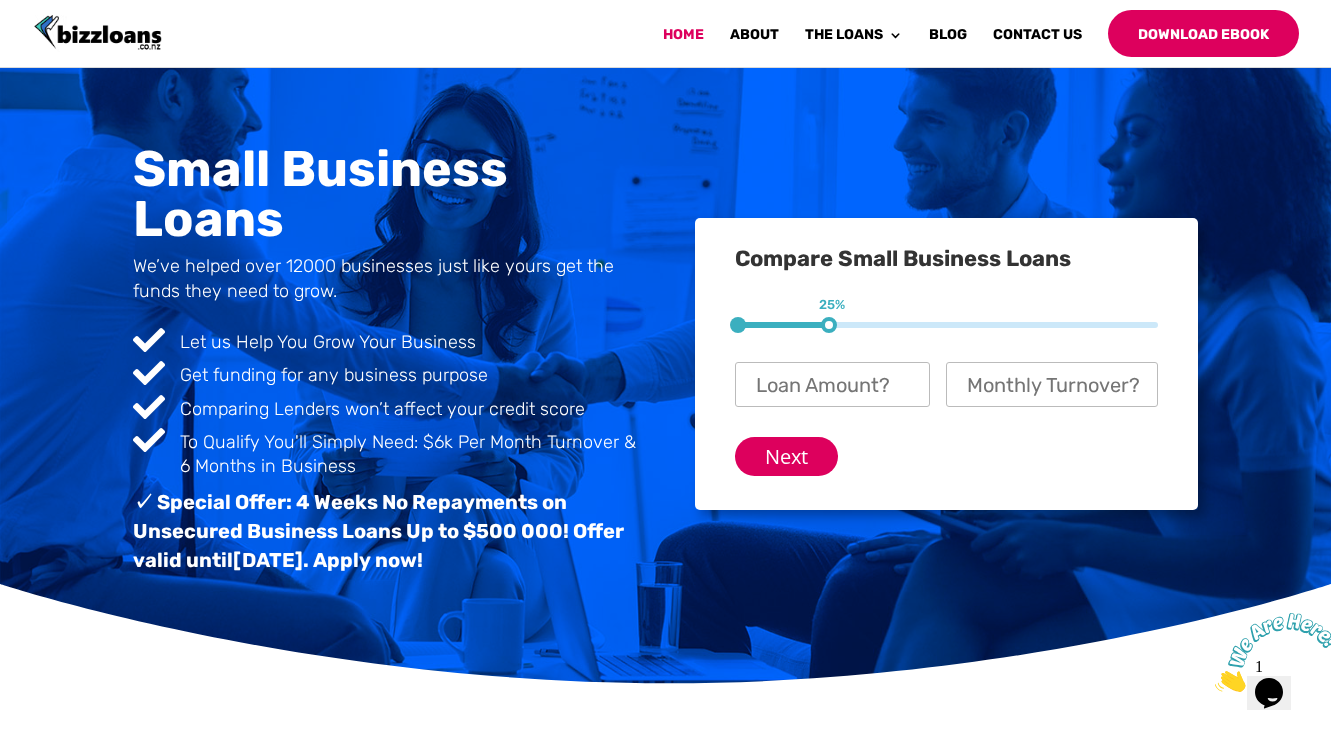 scroll, scrollTop: 0, scrollLeft: 0, axis: both 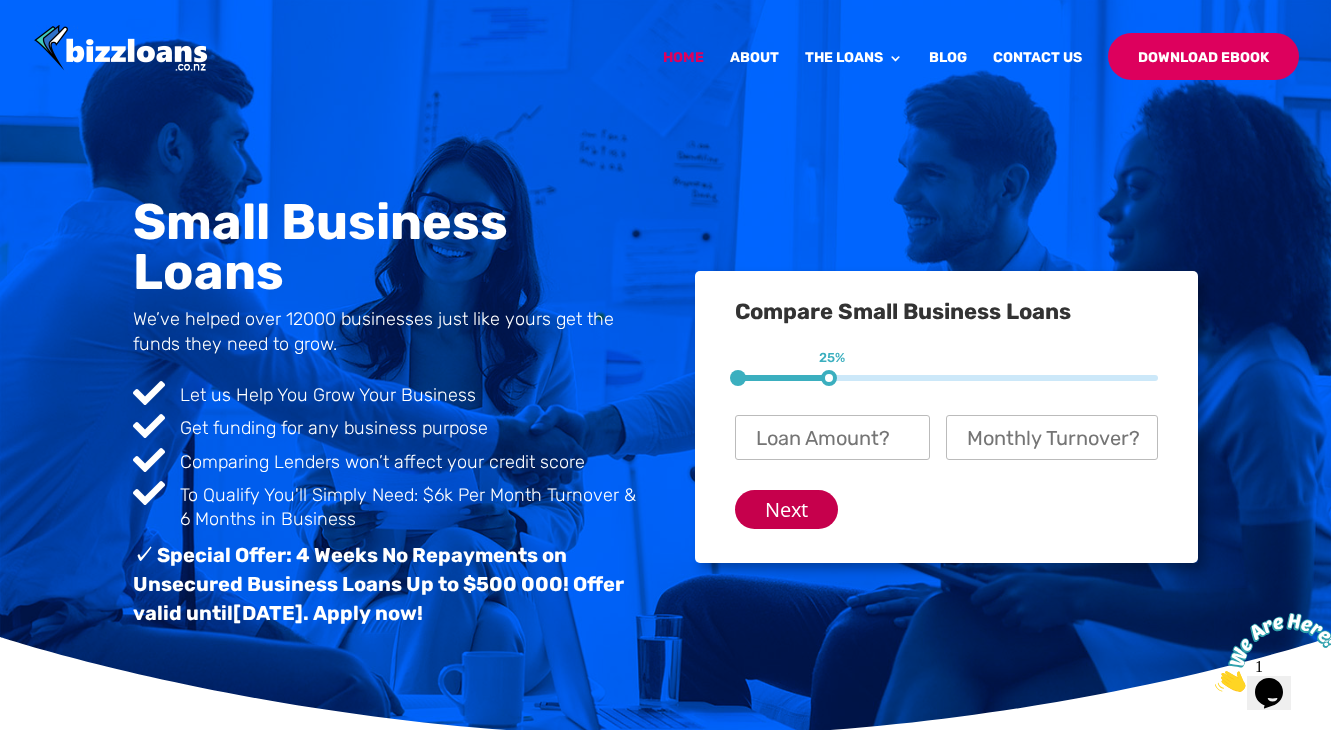 click on "Next" at bounding box center [786, 509] 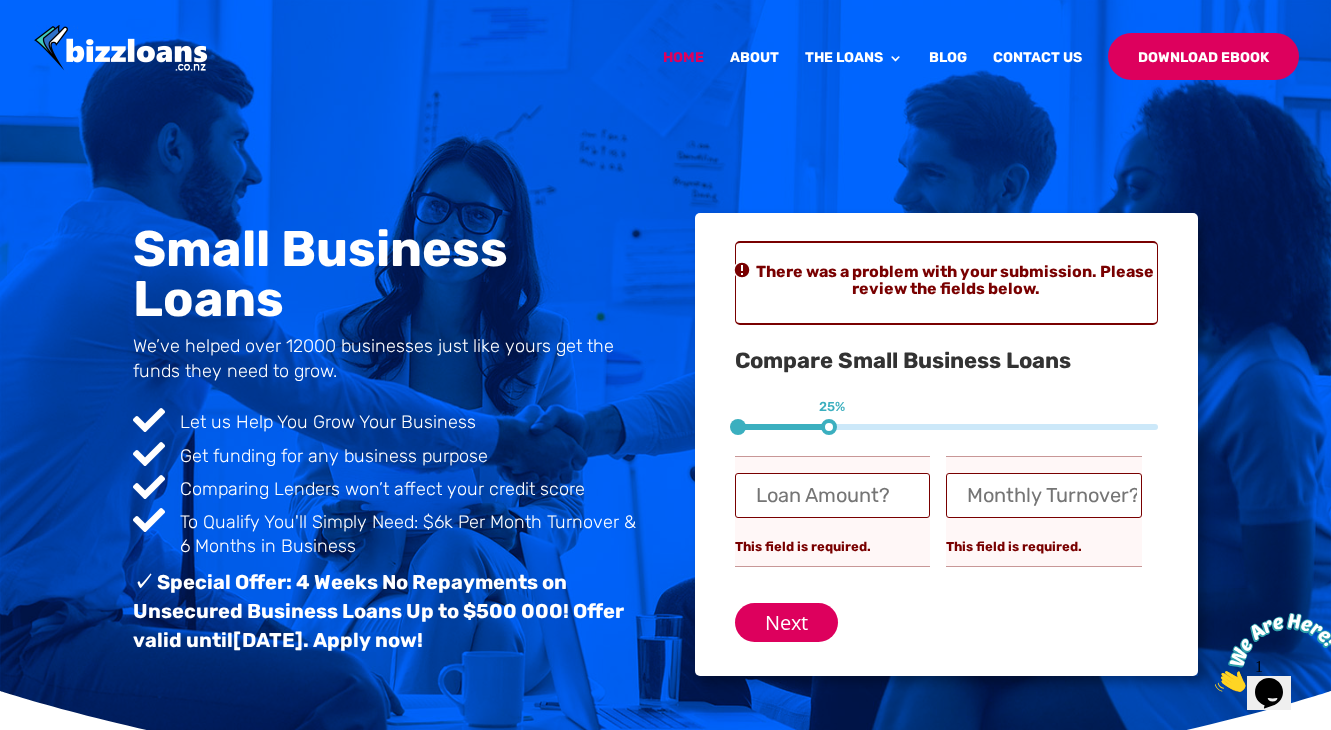 scroll, scrollTop: 112, scrollLeft: 0, axis: vertical 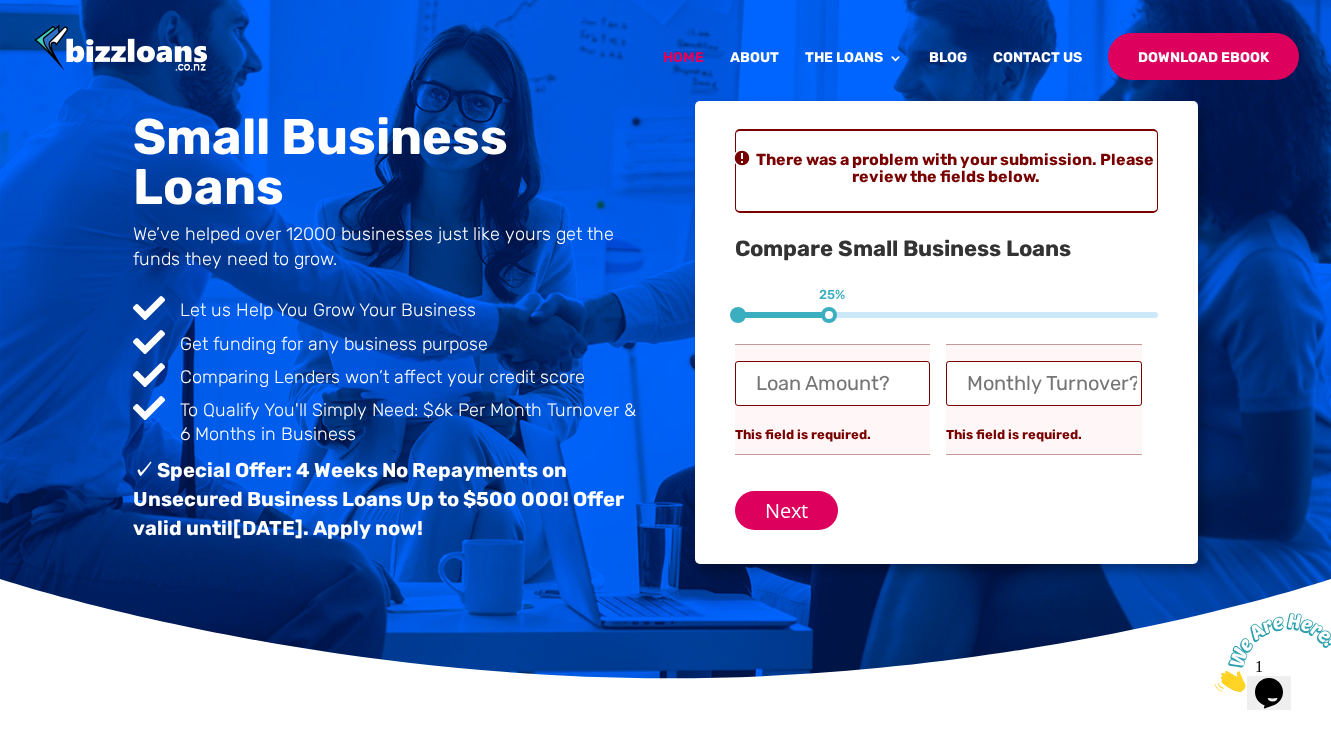 click on "Loan Amount? *" at bounding box center [833, 383] 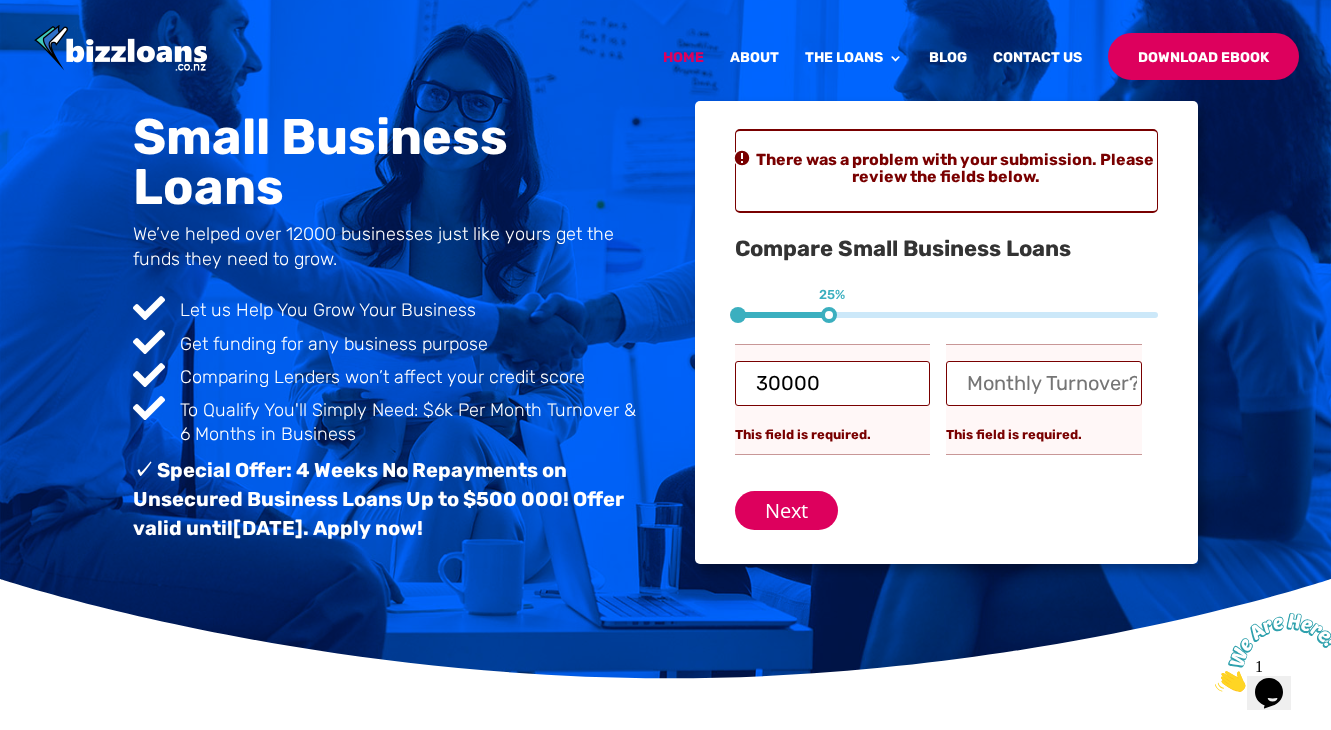 type on "$ 30,000" 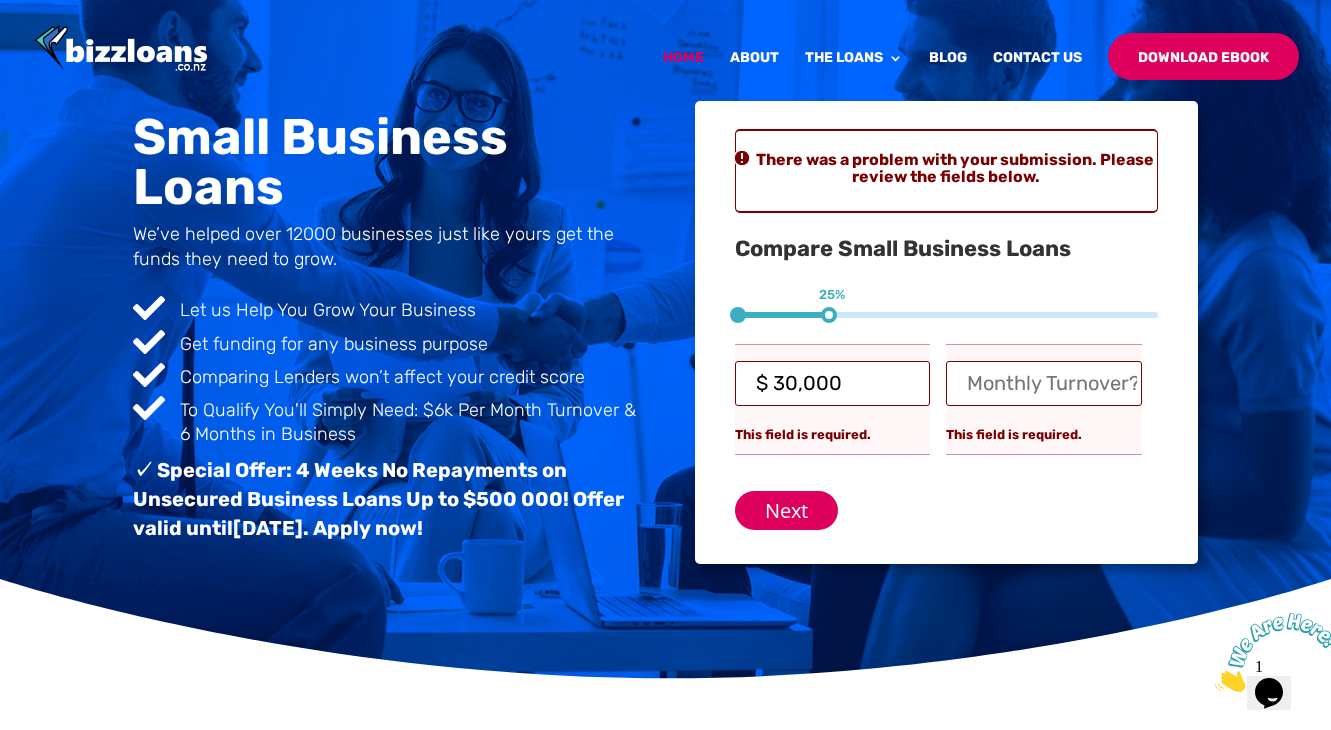 click on "Monthly Turnover? *" at bounding box center (1044, 383) 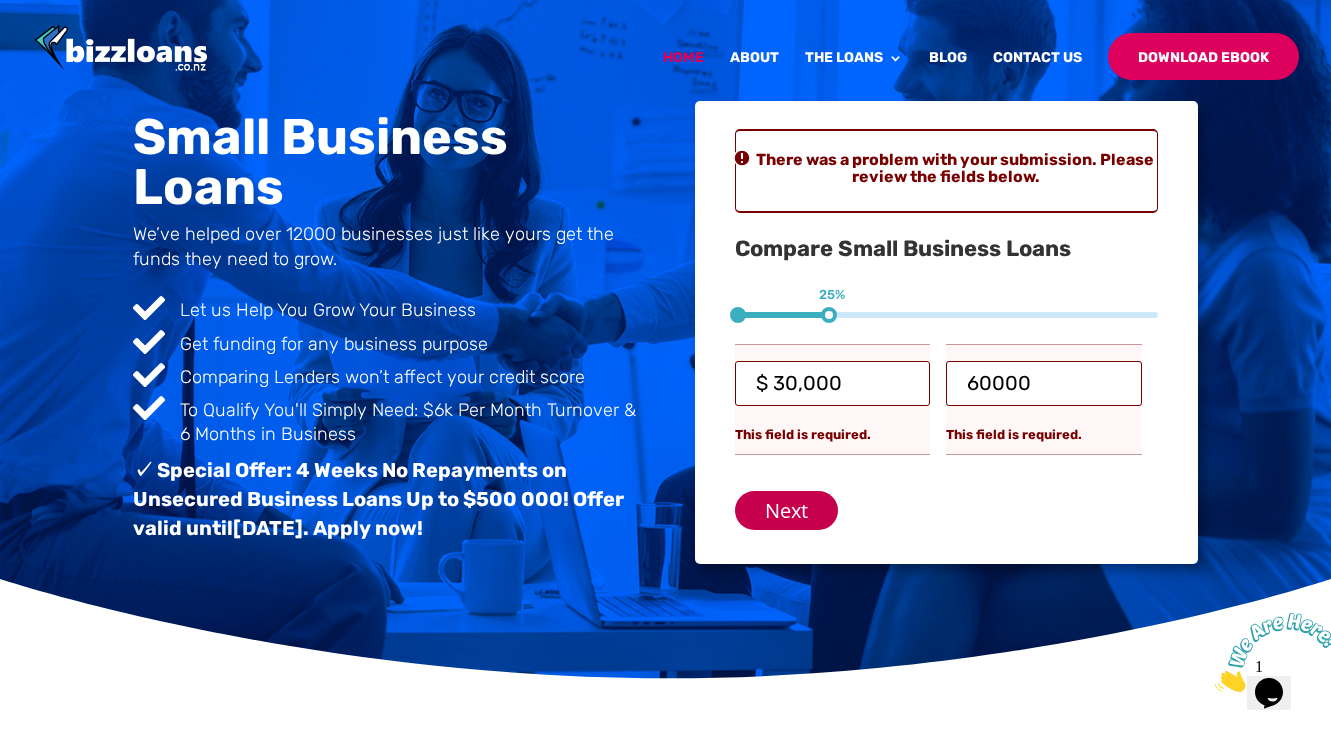 type on "$ 60,000" 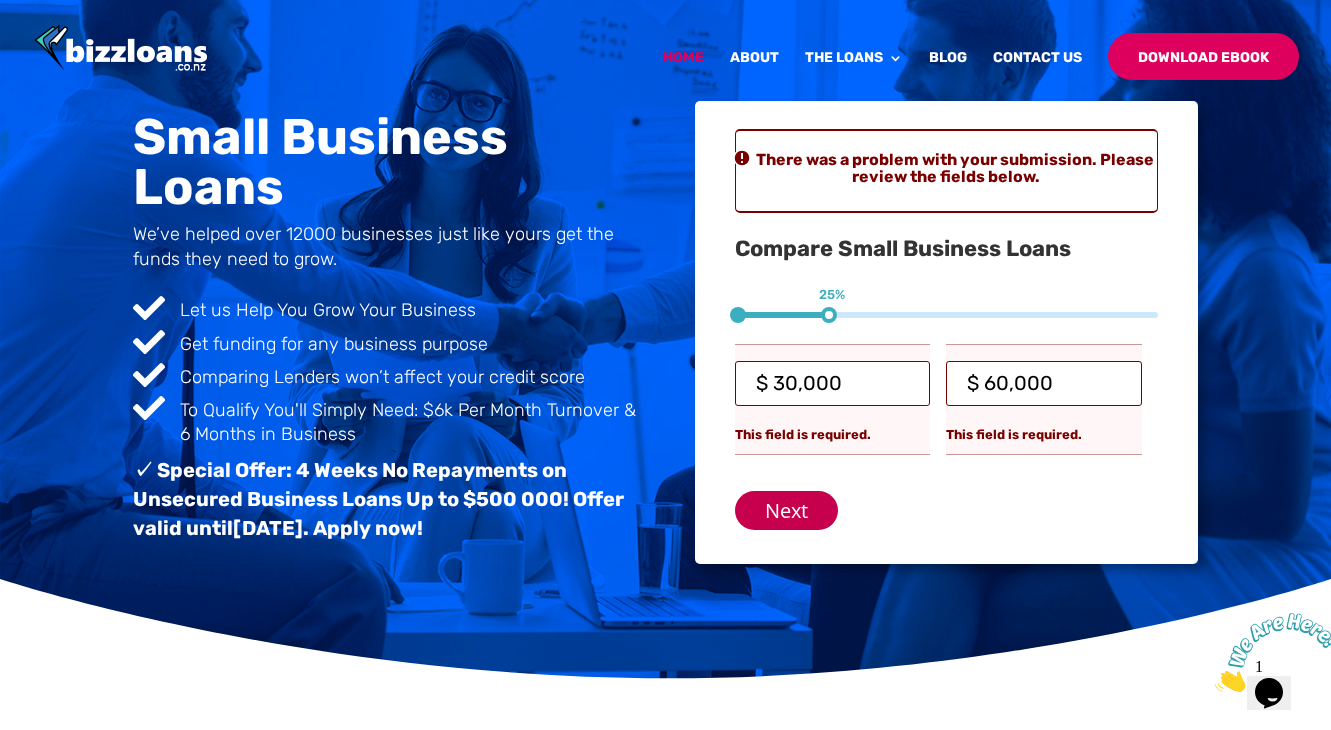click on "Next" at bounding box center (786, 510) 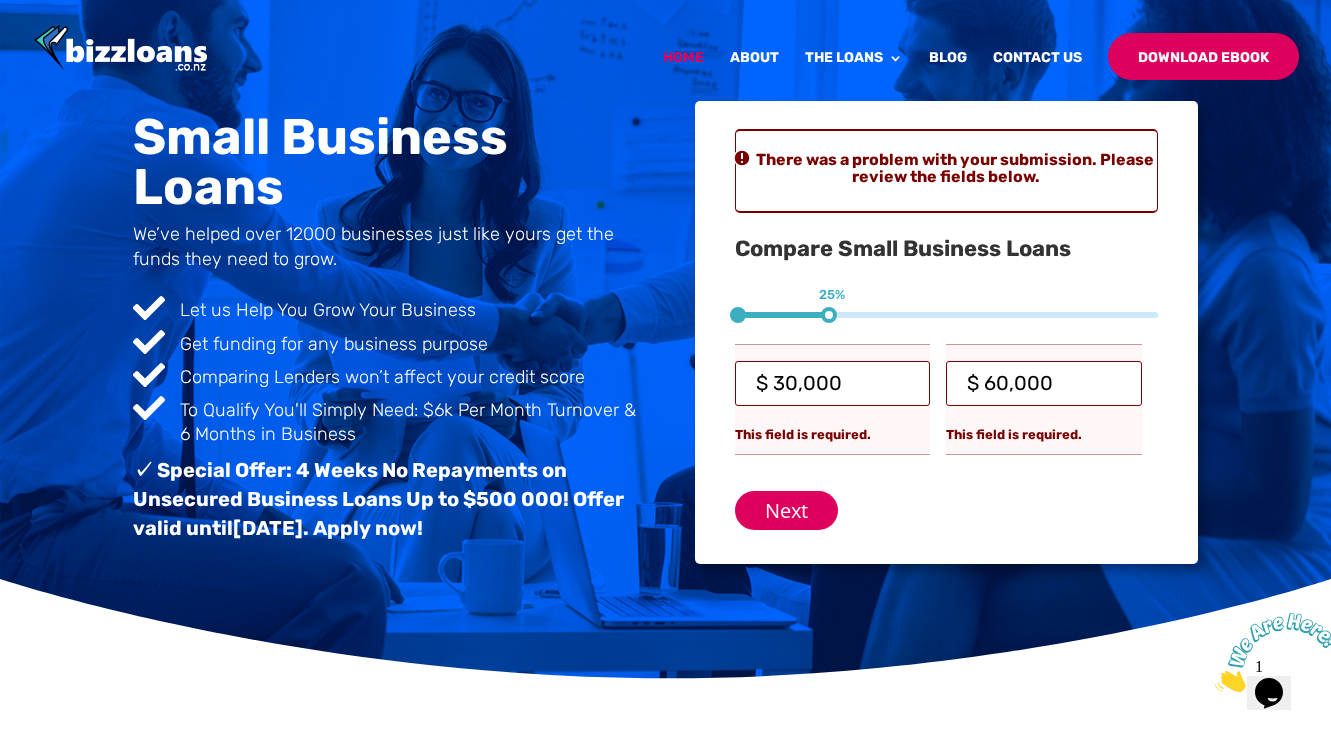 scroll, scrollTop: 136, scrollLeft: 0, axis: vertical 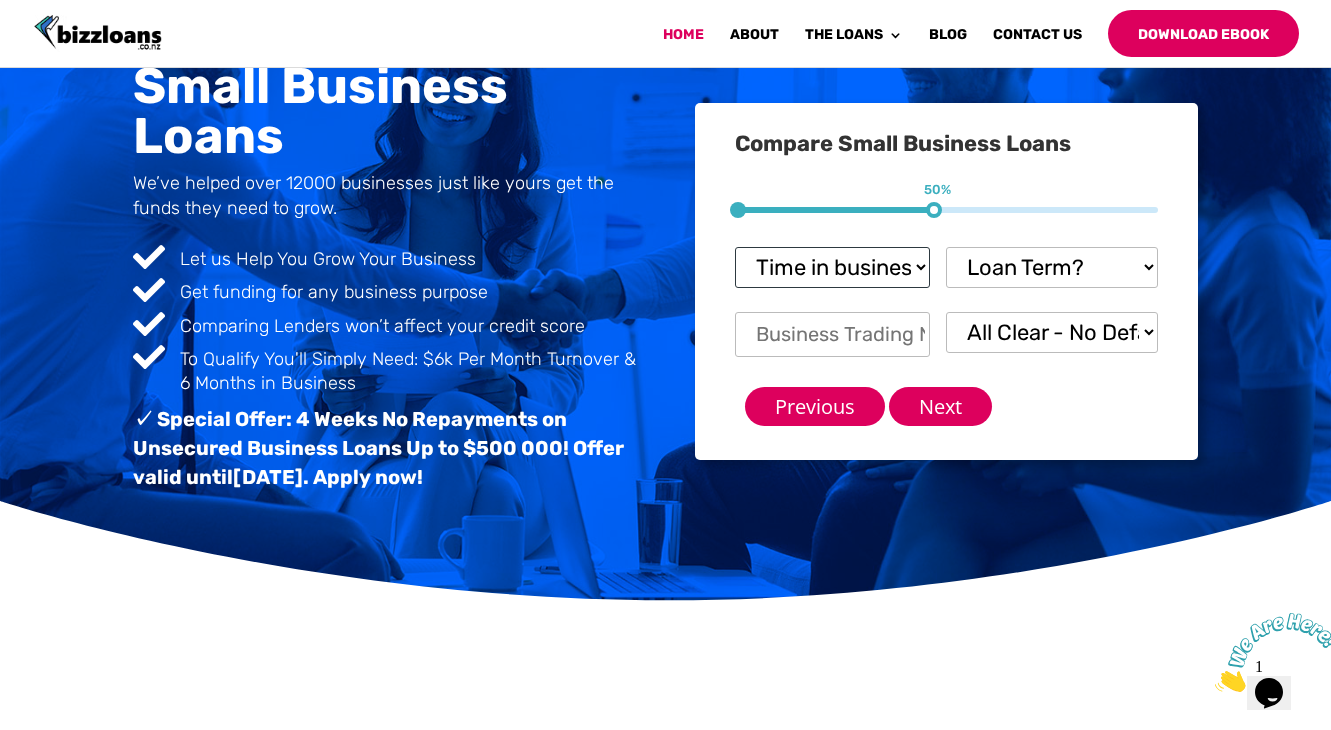 select on "Over 24 months" 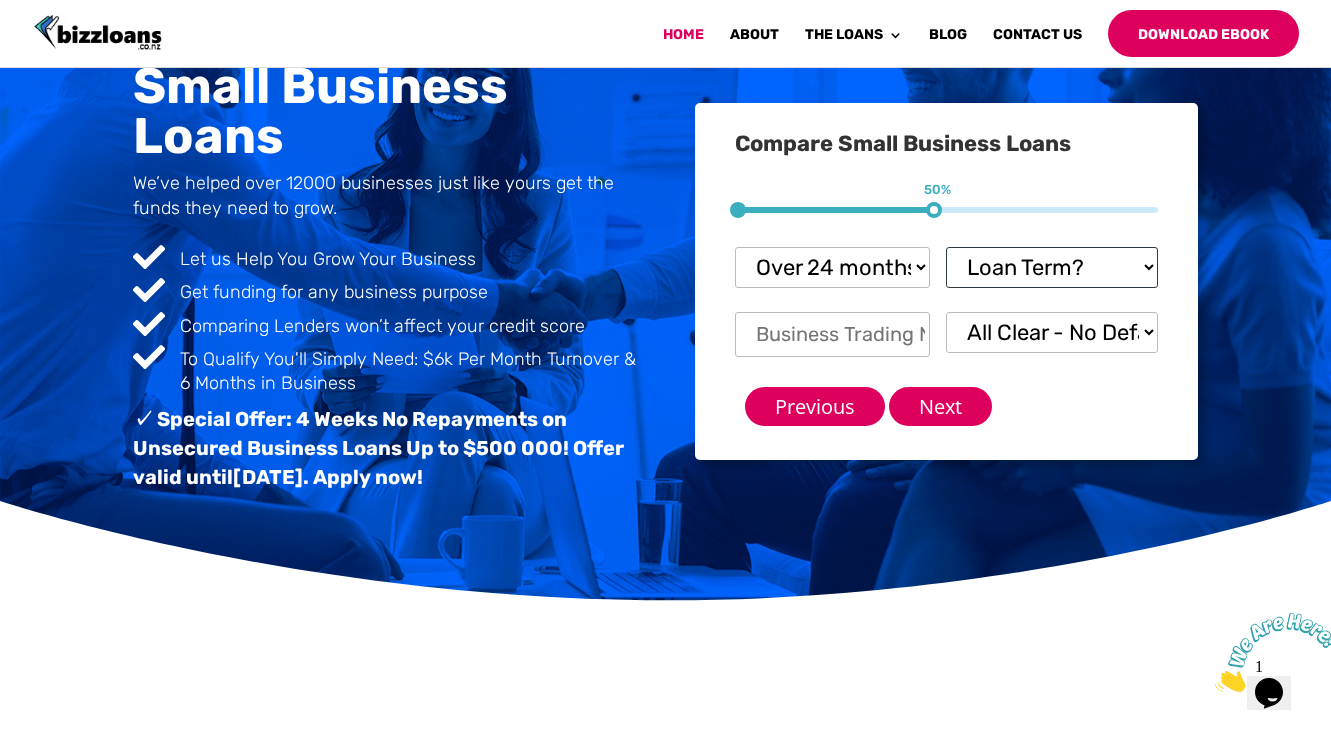 select on "18 - 24 months" 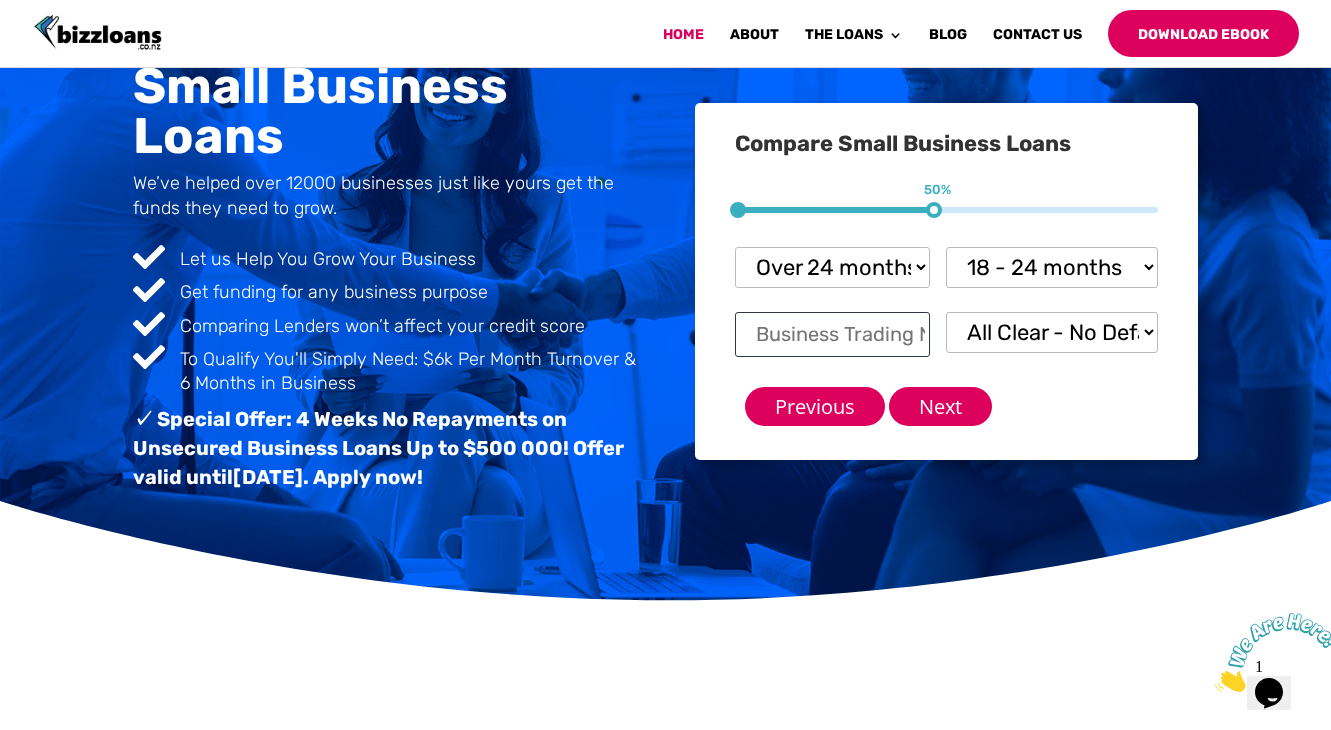 click on "Business Trading Name *" at bounding box center (833, 334) 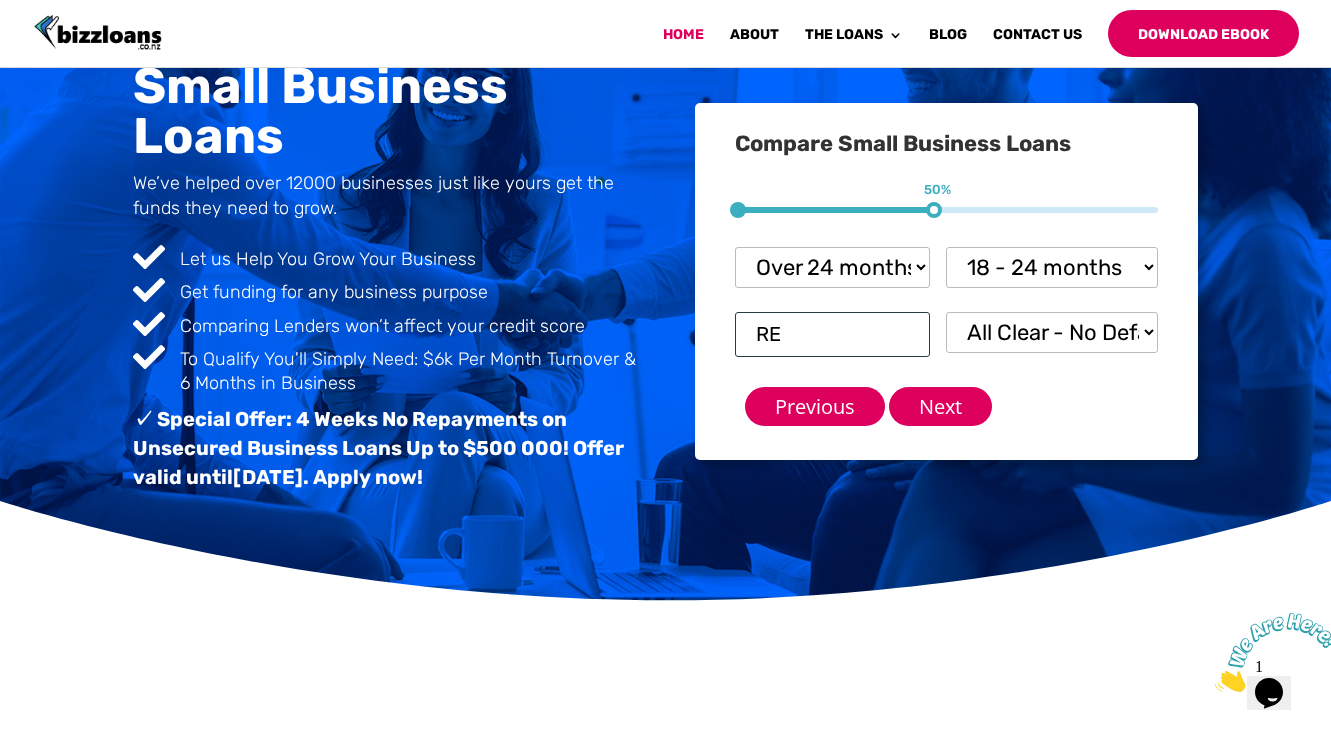 type on "R" 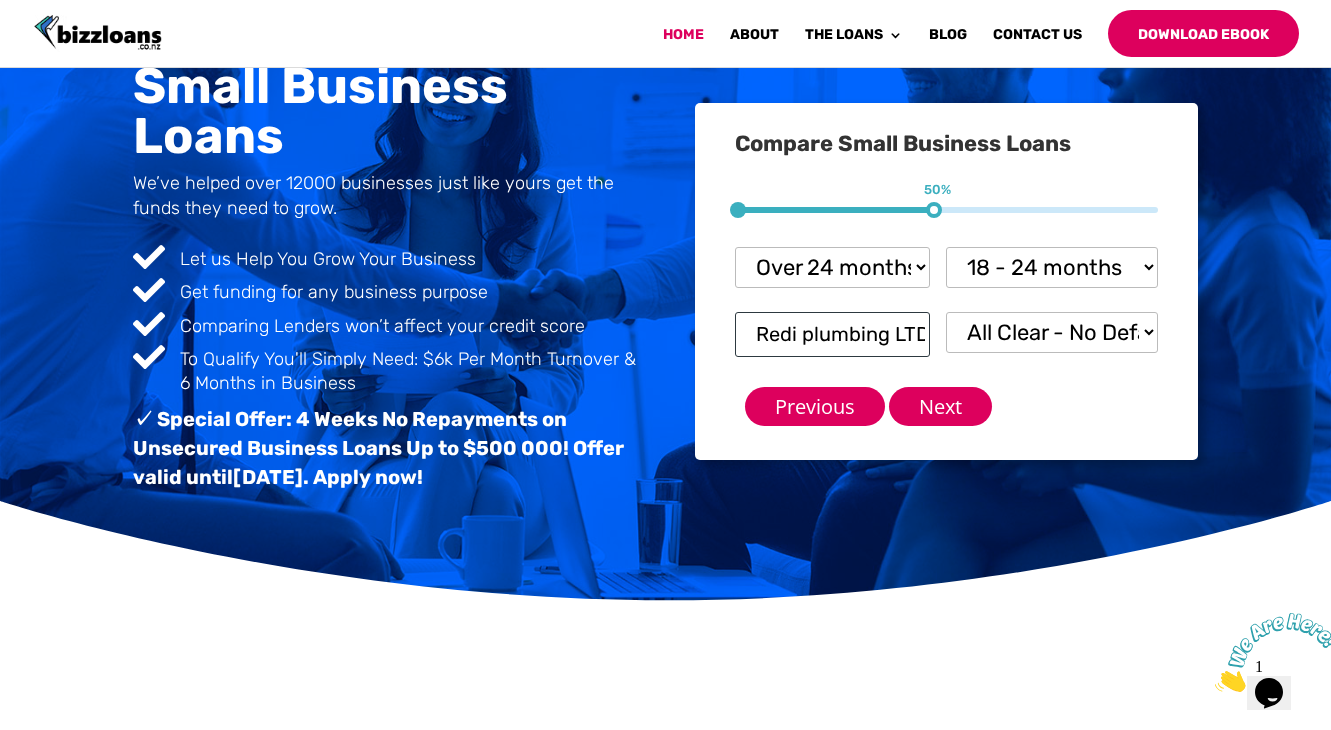 click on "Redi plumbing LTD" at bounding box center (833, 334) 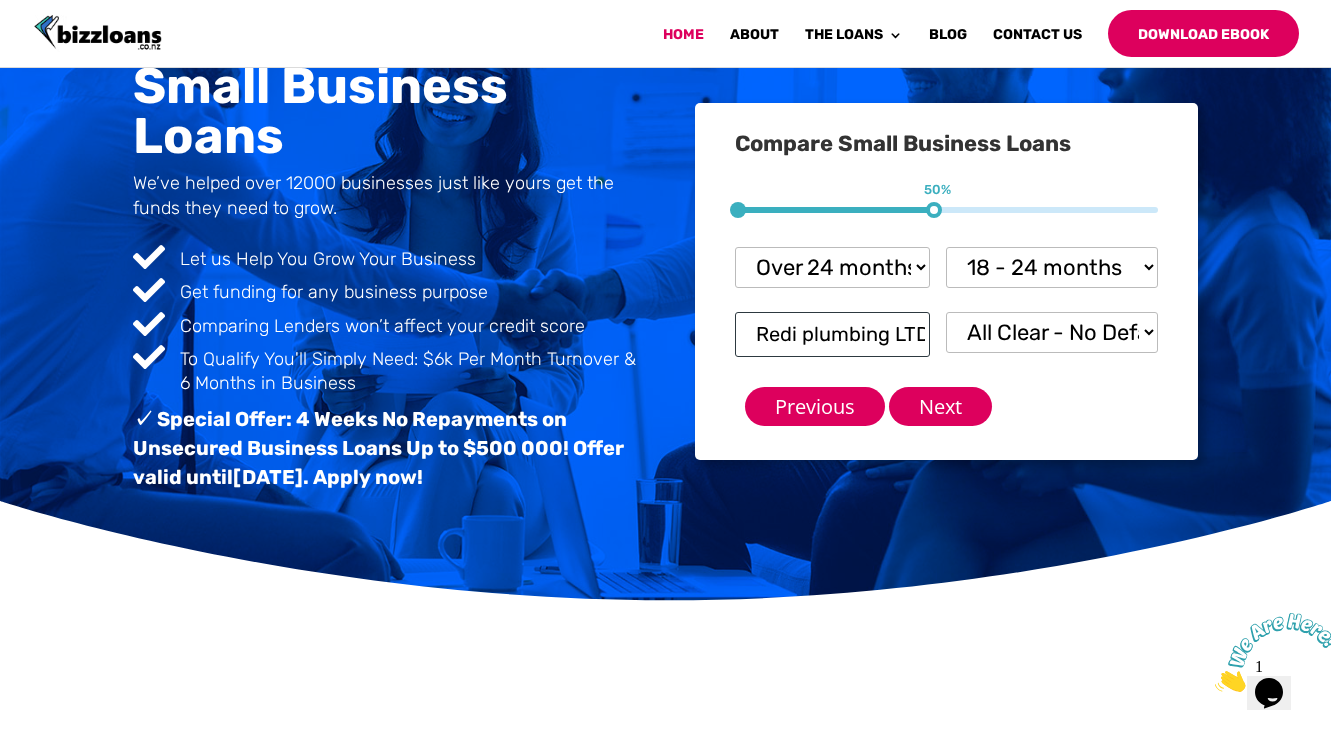 type on "Redi plumbing LTD" 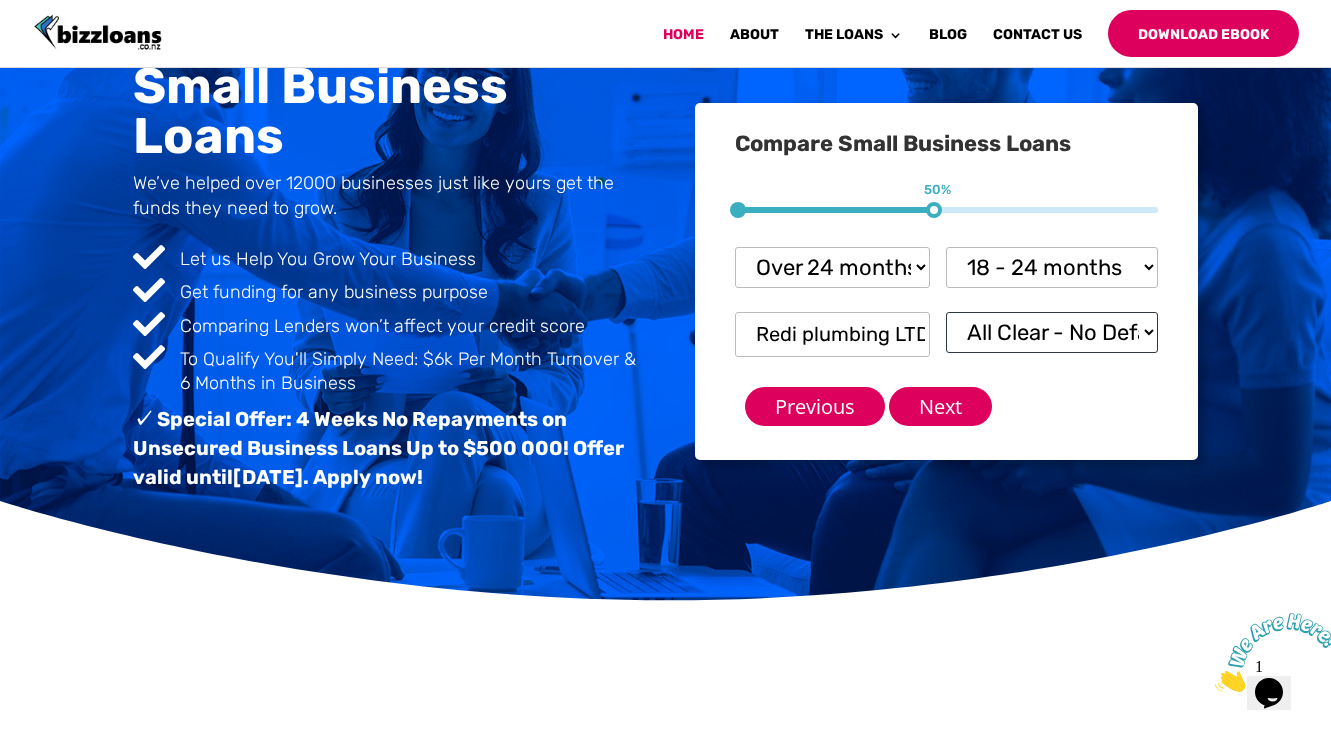 scroll, scrollTop: 139, scrollLeft: 0, axis: vertical 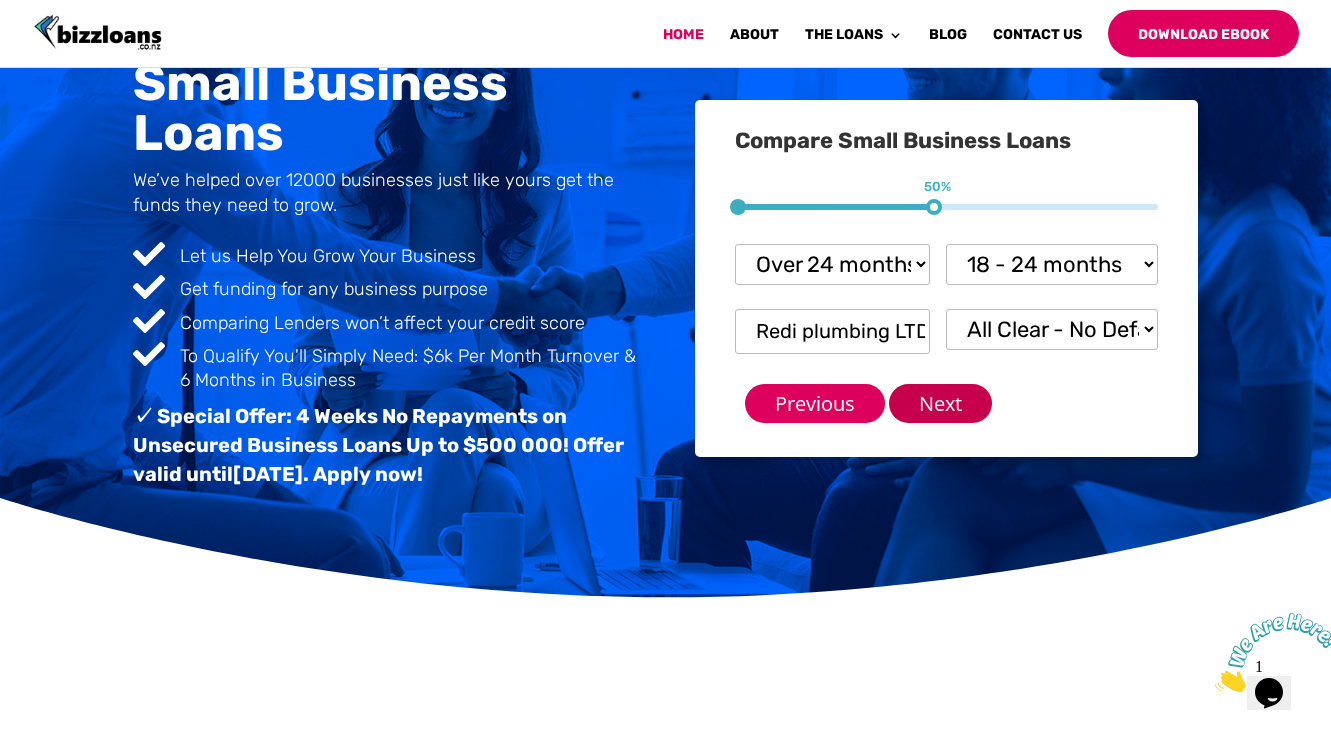 click on "Next" at bounding box center (940, 403) 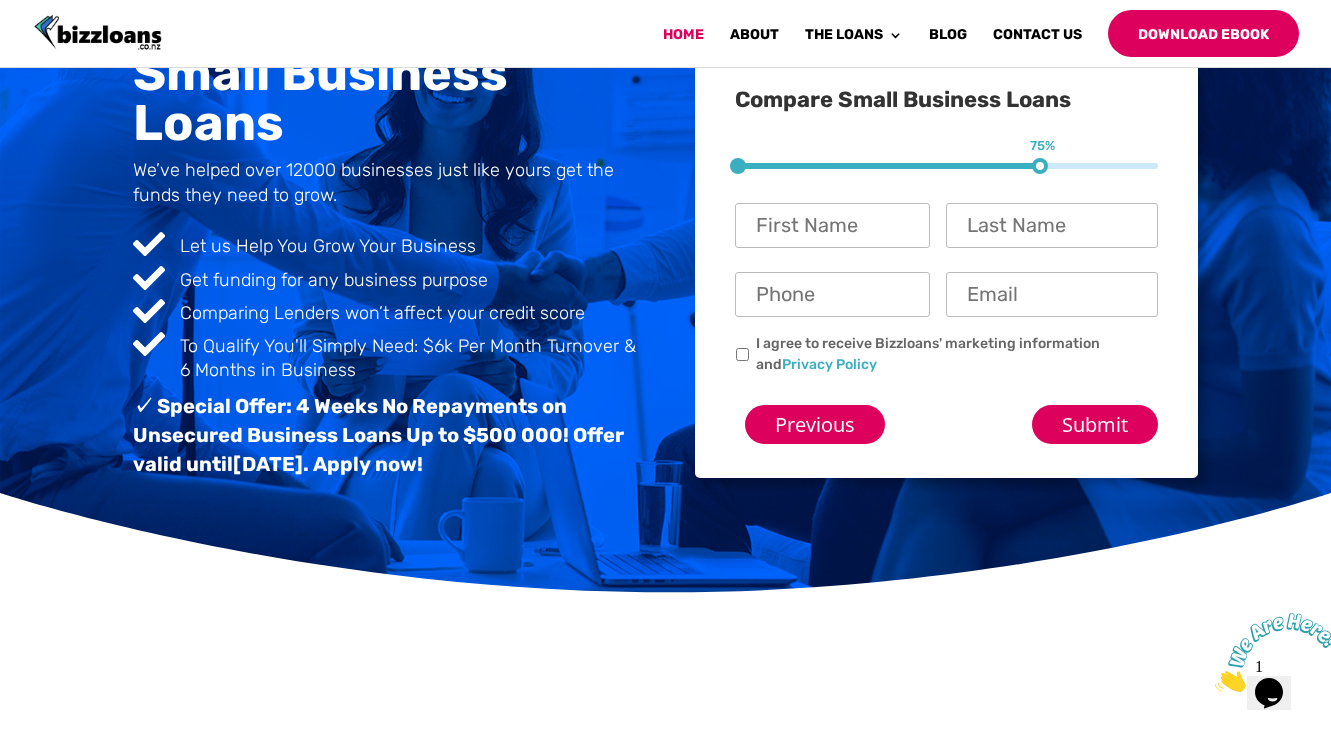 scroll, scrollTop: 112, scrollLeft: 0, axis: vertical 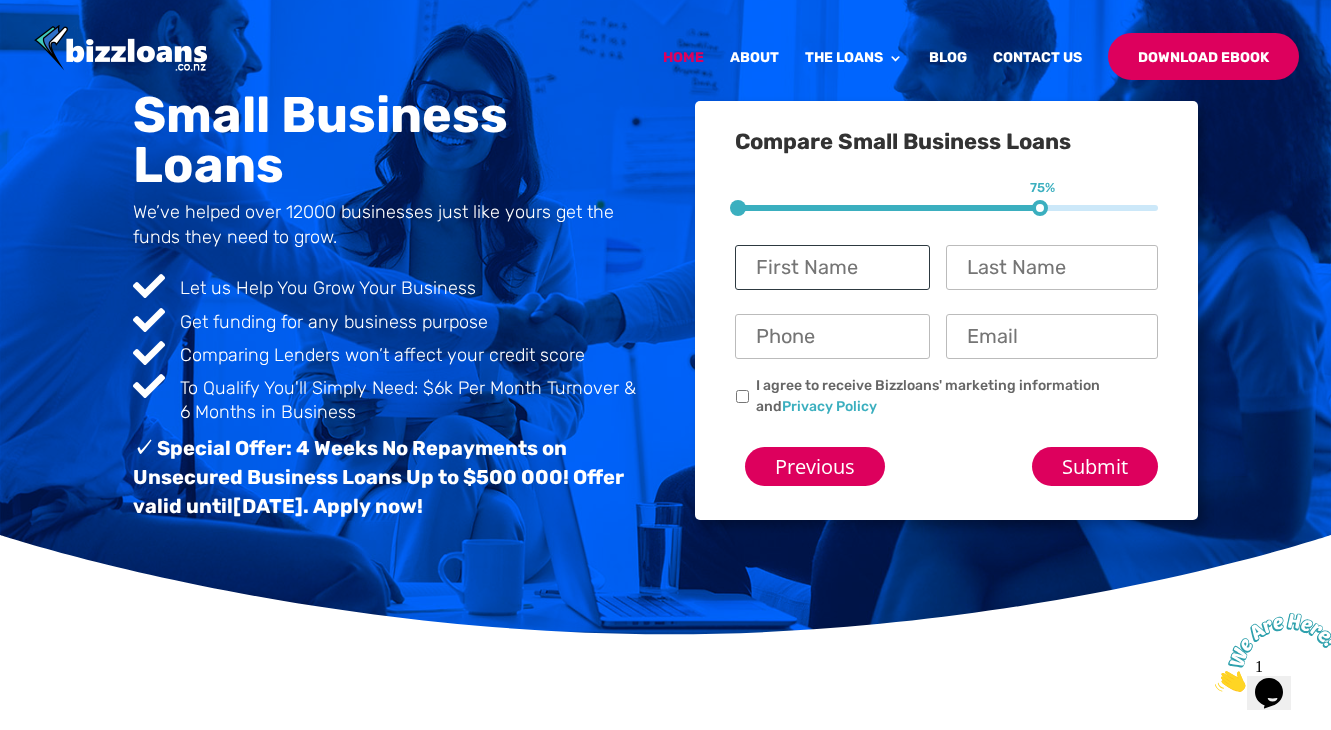 drag, startPoint x: 817, startPoint y: 275, endPoint x: 957, endPoint y: 290, distance: 140.80128 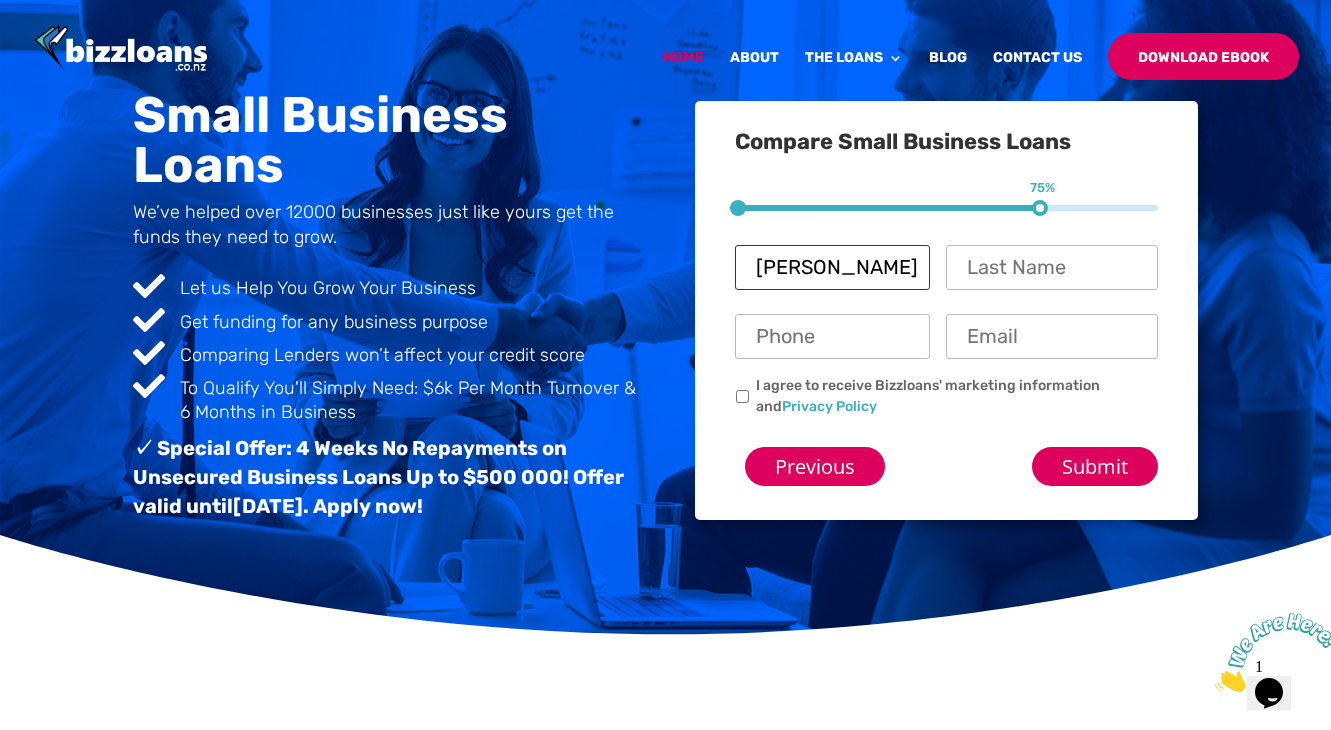 type on "[PERSON_NAME]" 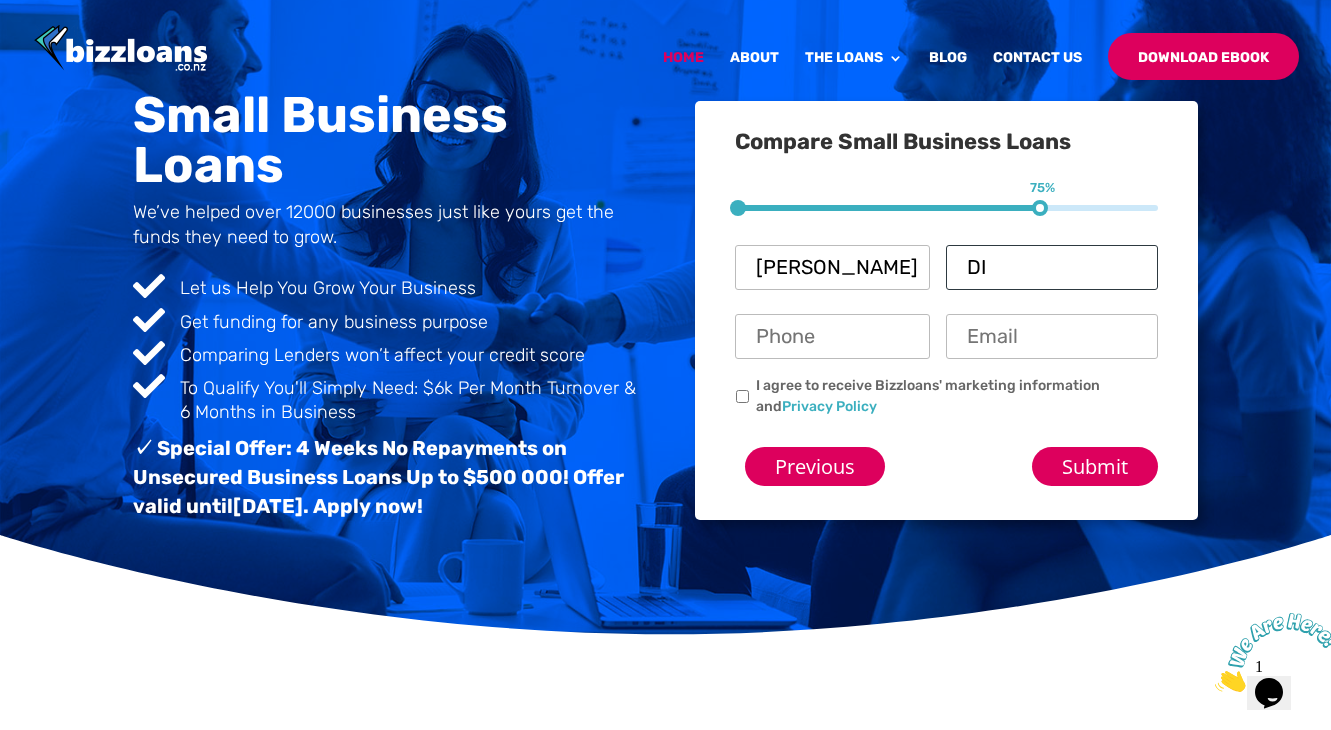 type on "D" 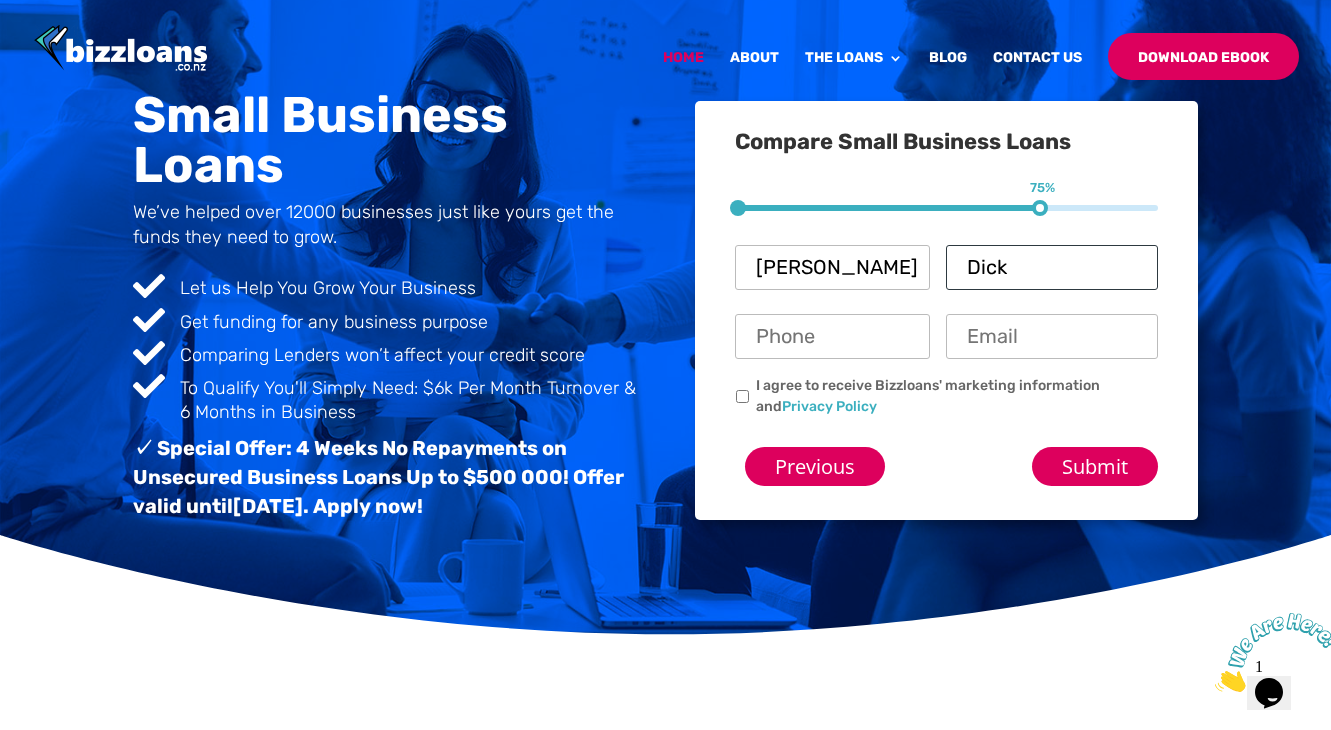 type on "Dick" 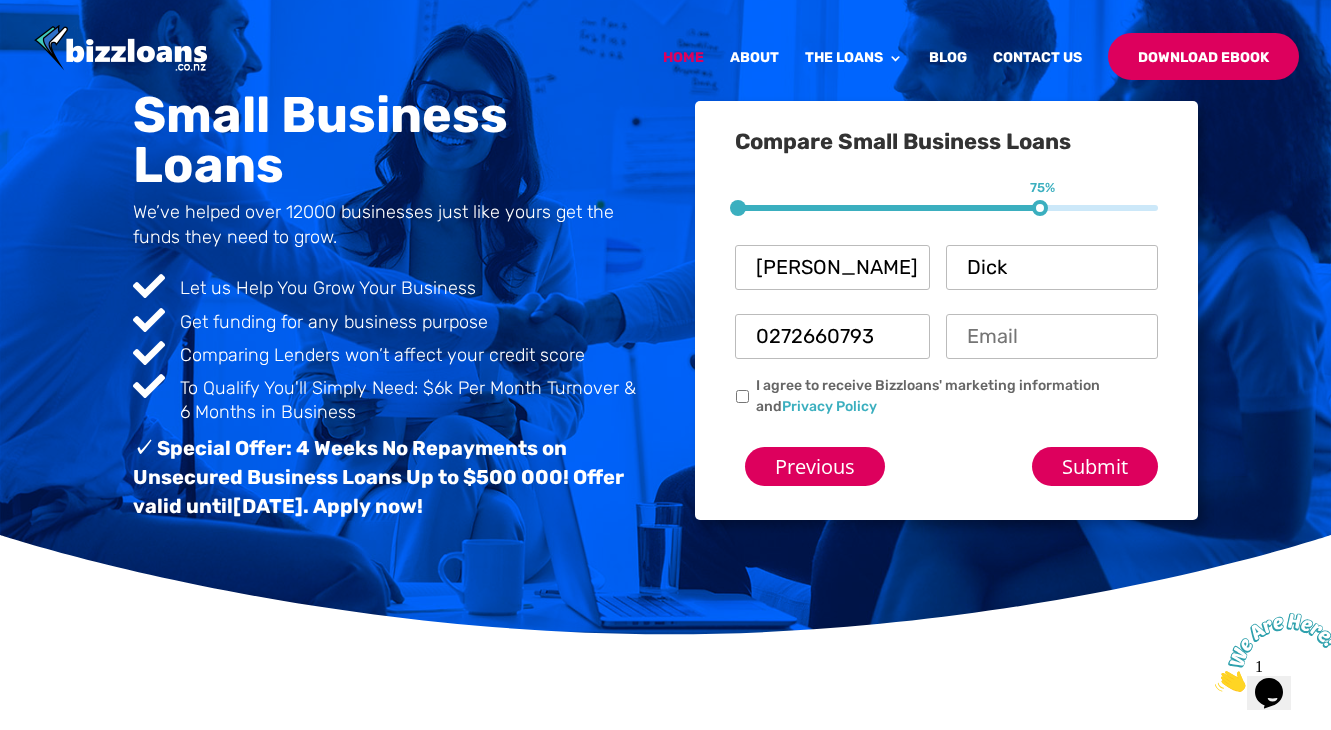 type on "0272660793" 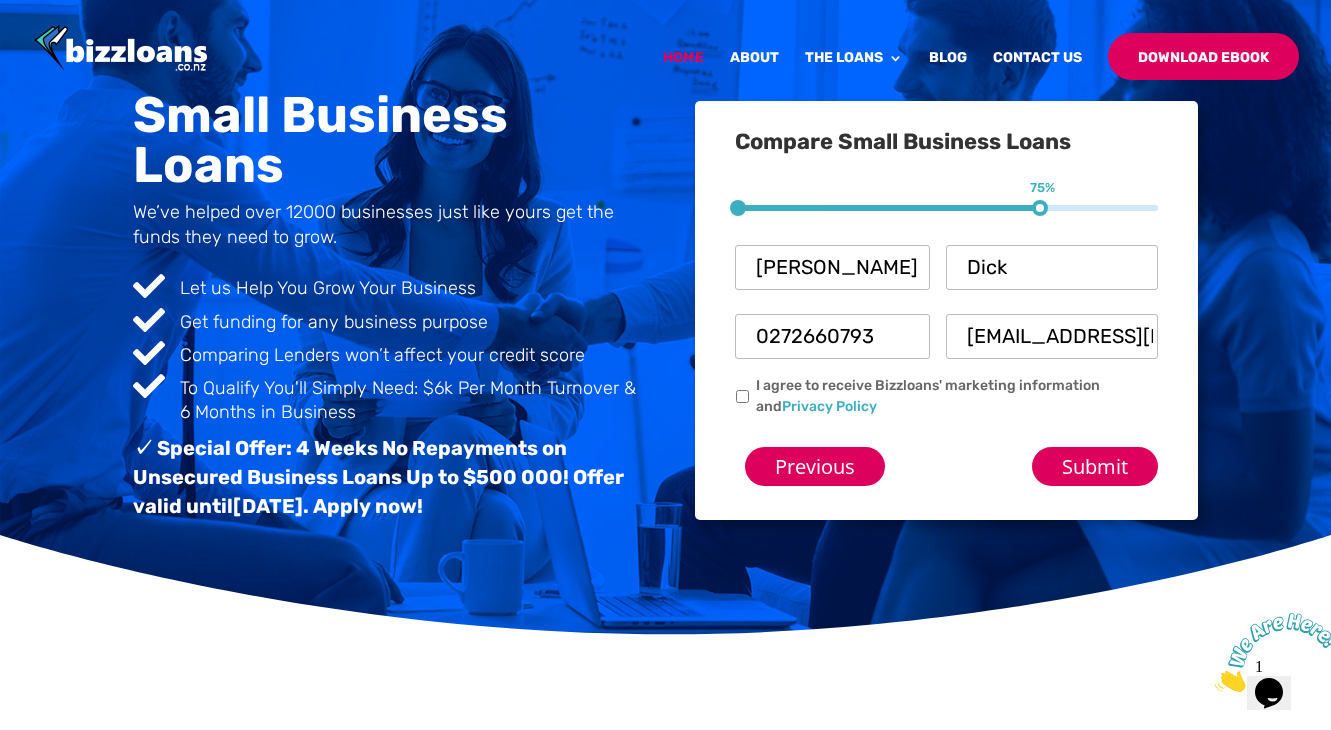 type on "redi.plumb@gmail.com" 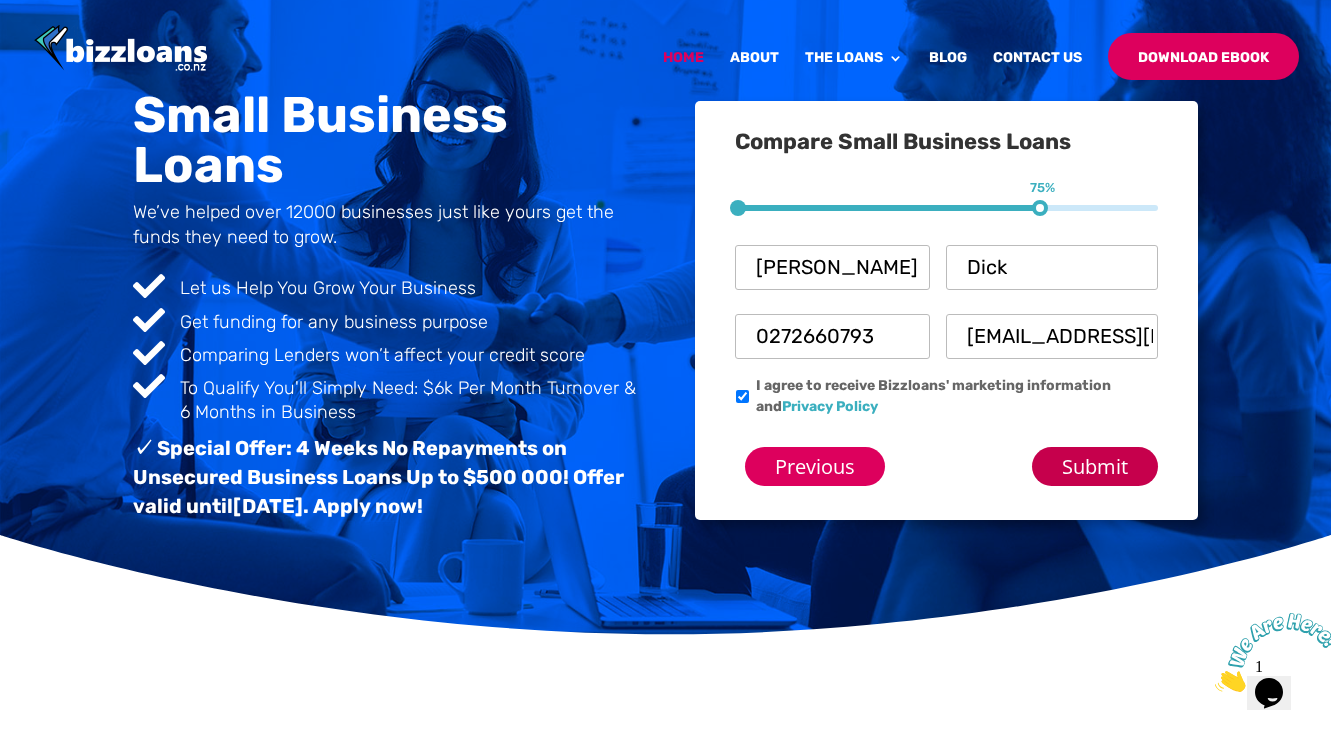 click on "Submit" at bounding box center (1095, 466) 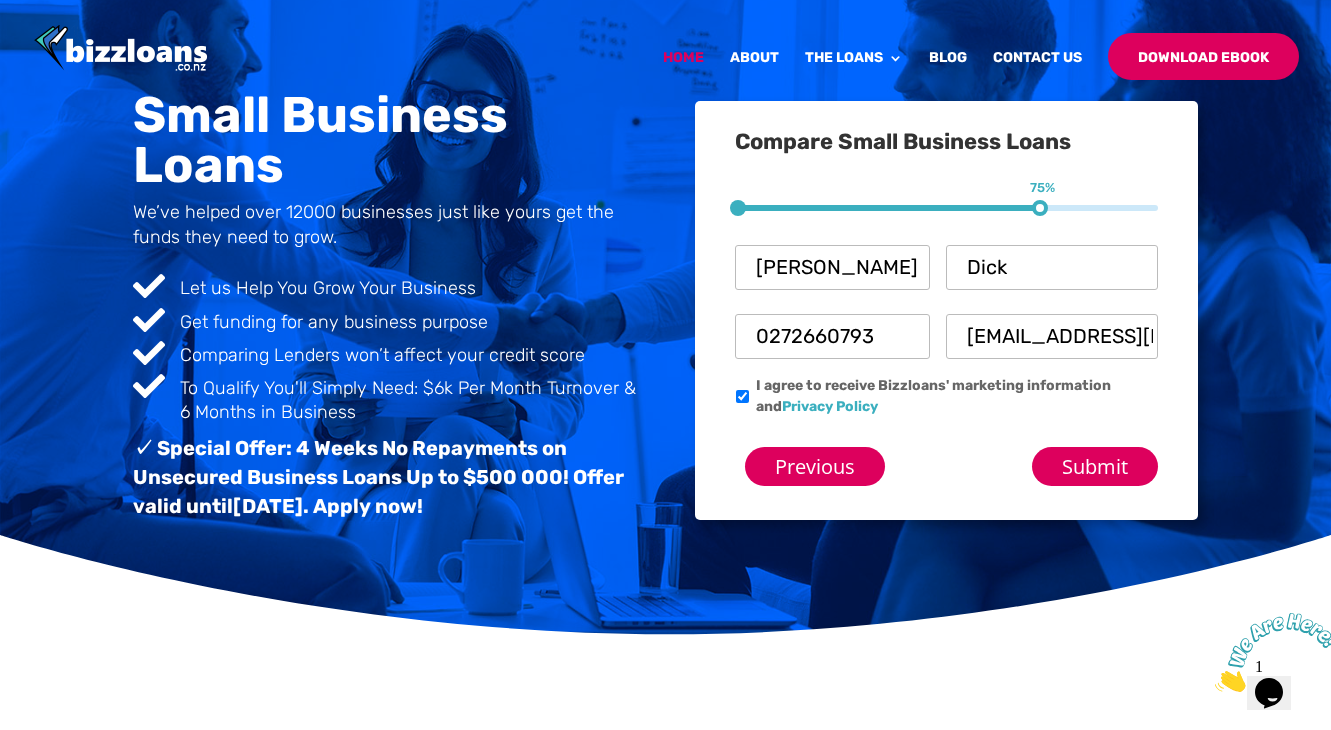 scroll, scrollTop: 112, scrollLeft: 1, axis: both 